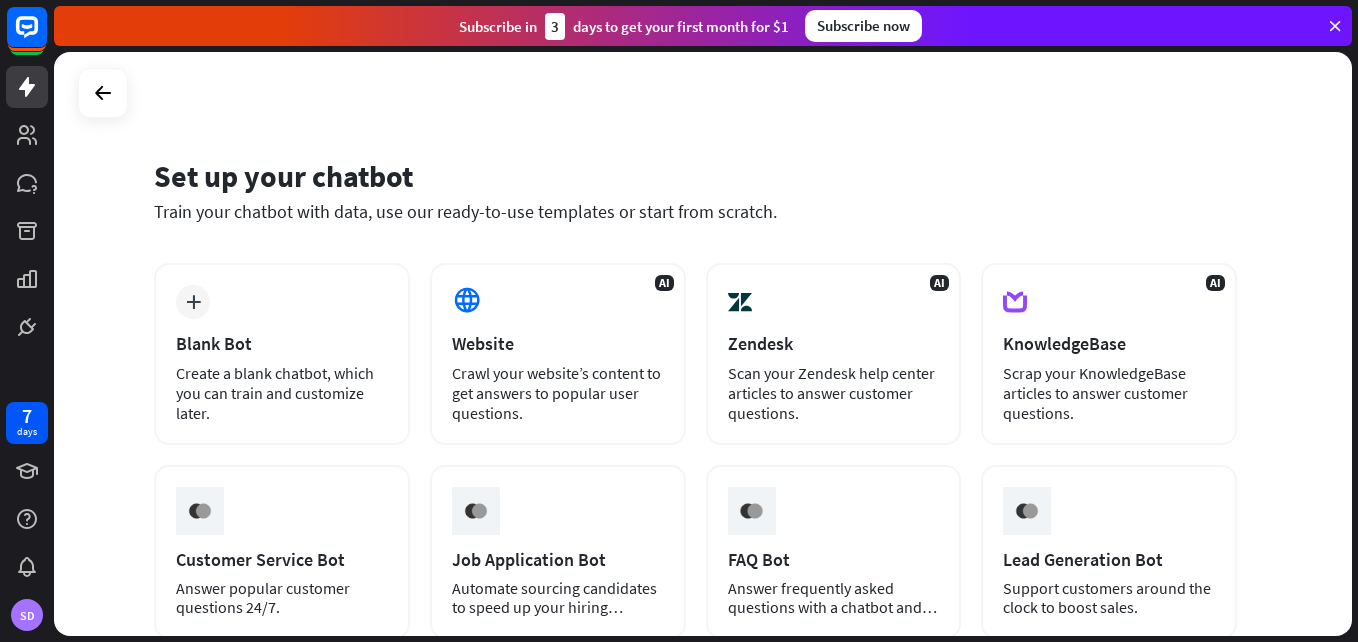 scroll, scrollTop: 0, scrollLeft: 0, axis: both 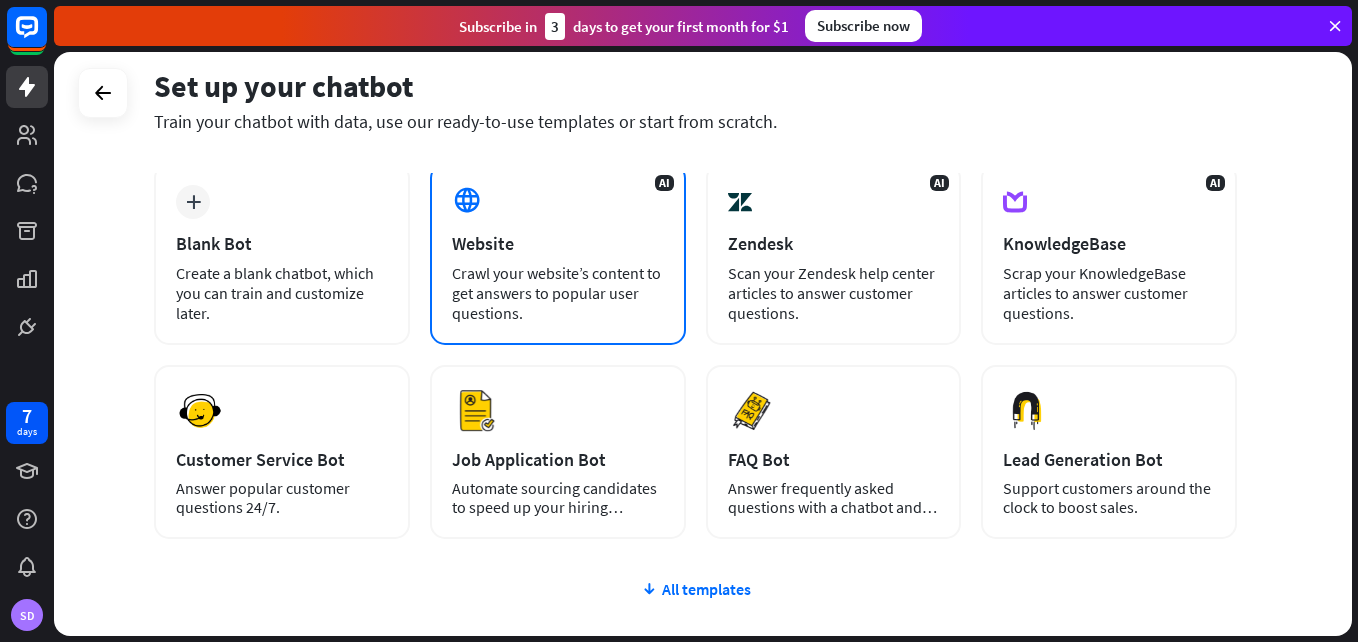 click on "Crawl your website’s content to get answers to
popular user questions." at bounding box center (558, 293) 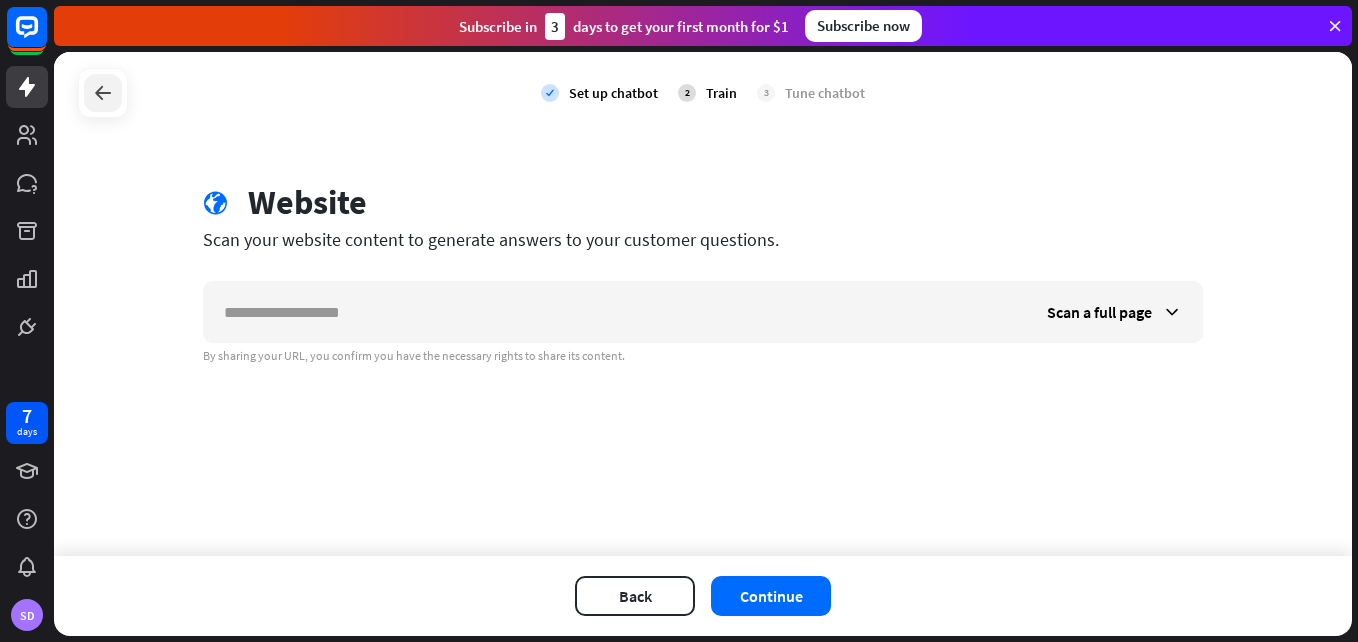 click at bounding box center [103, 93] 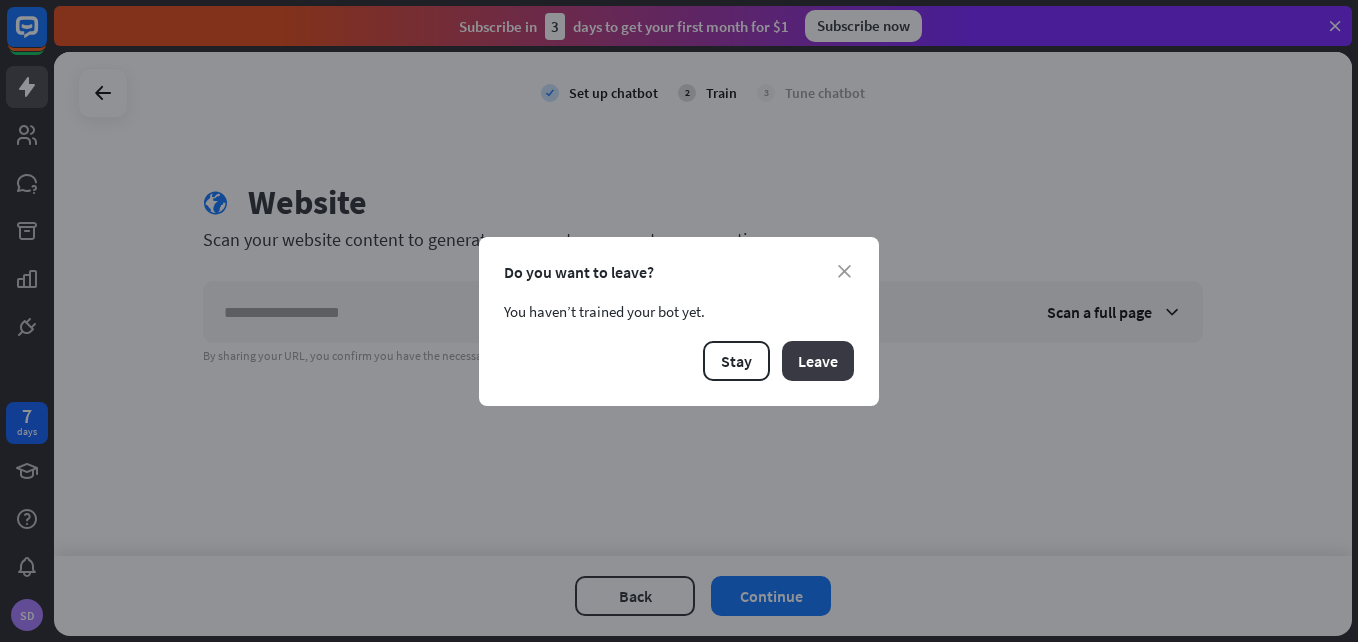 click on "Leave" at bounding box center (818, 361) 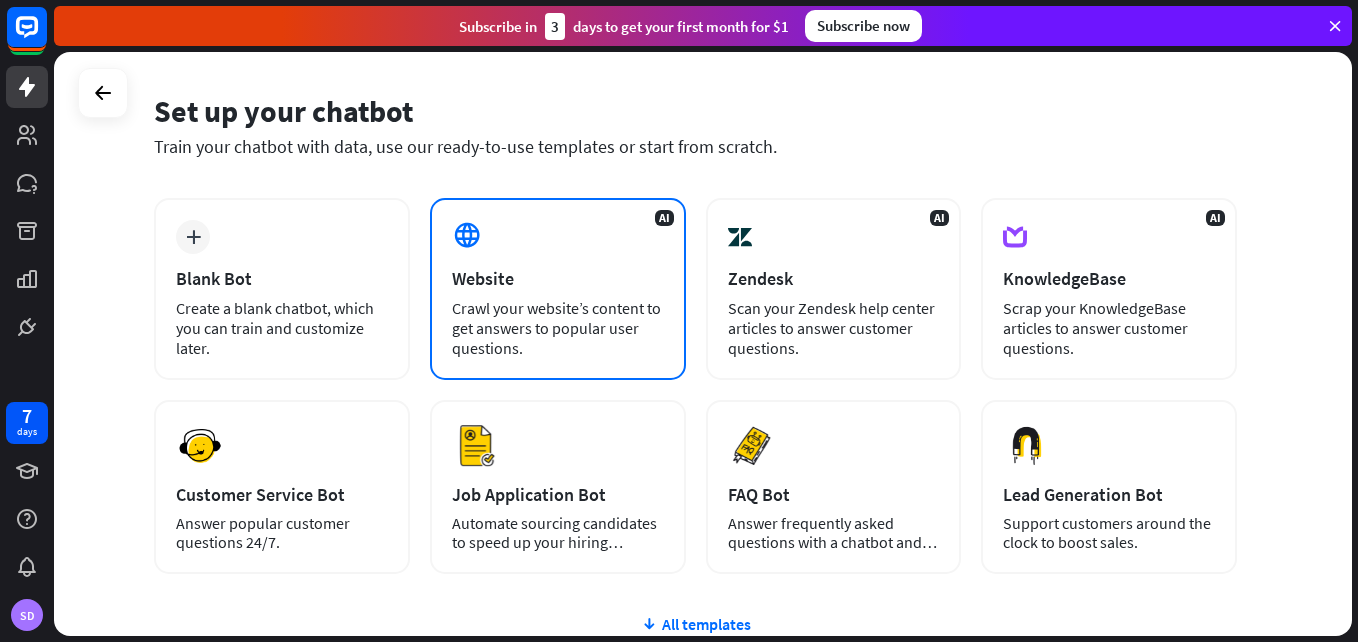 scroll, scrollTop: 100, scrollLeft: 0, axis: vertical 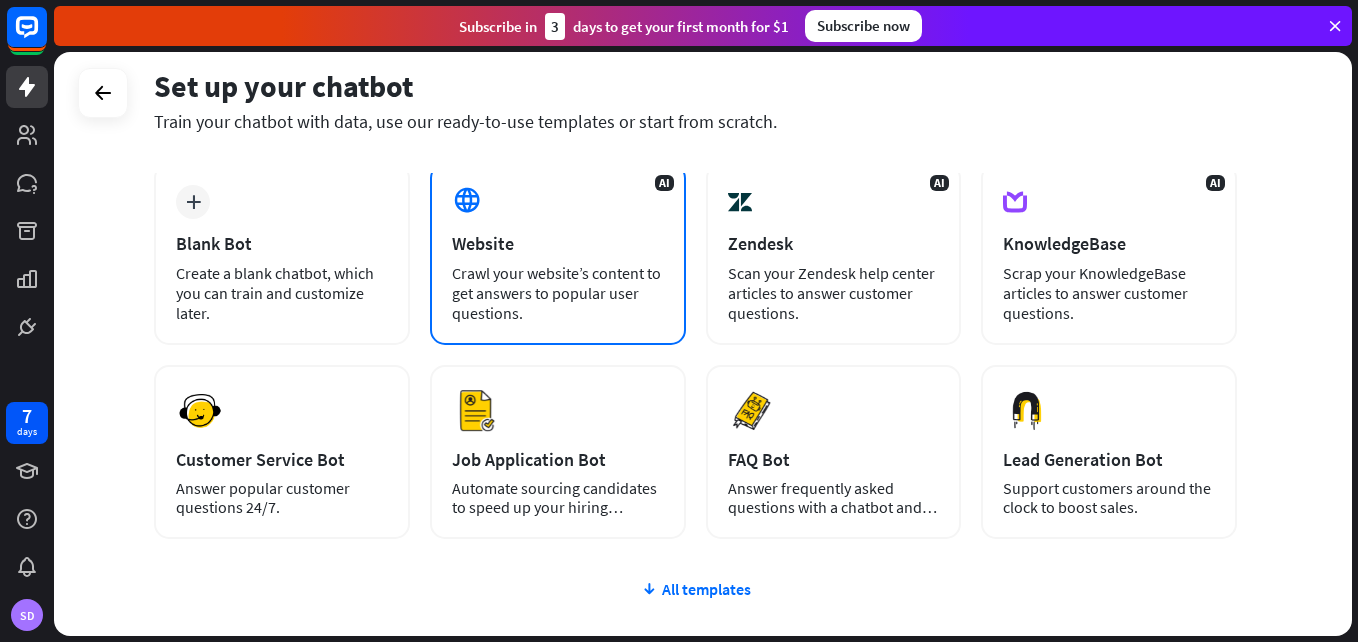 click on "Website" at bounding box center (558, 243) 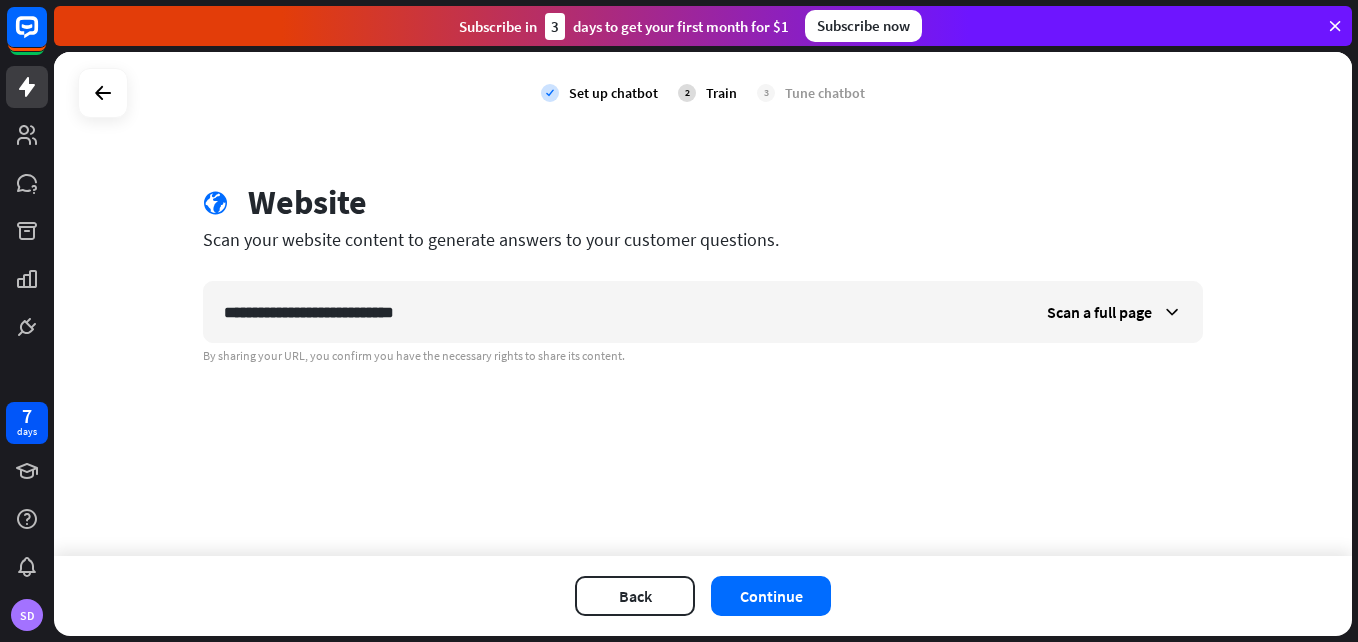 type on "**********" 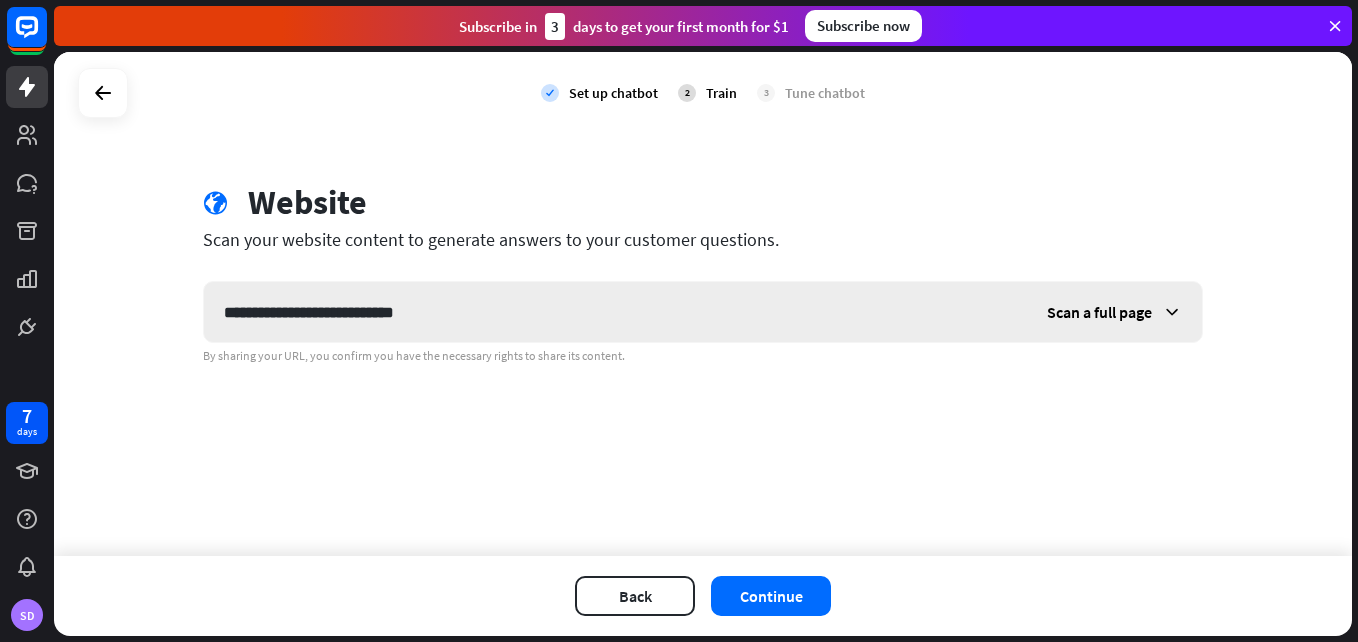 click on "Scan a full page" at bounding box center (1099, 312) 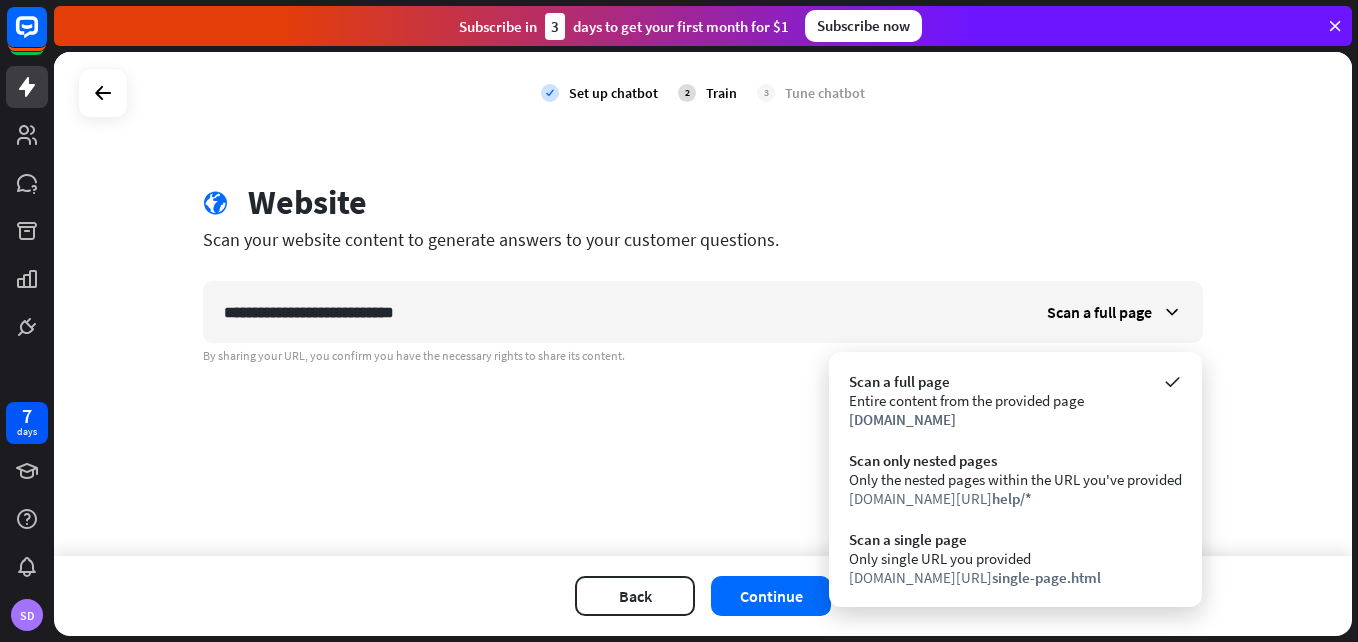 click on "[DOMAIN_NAME][URL] help/*" at bounding box center [1015, 498] 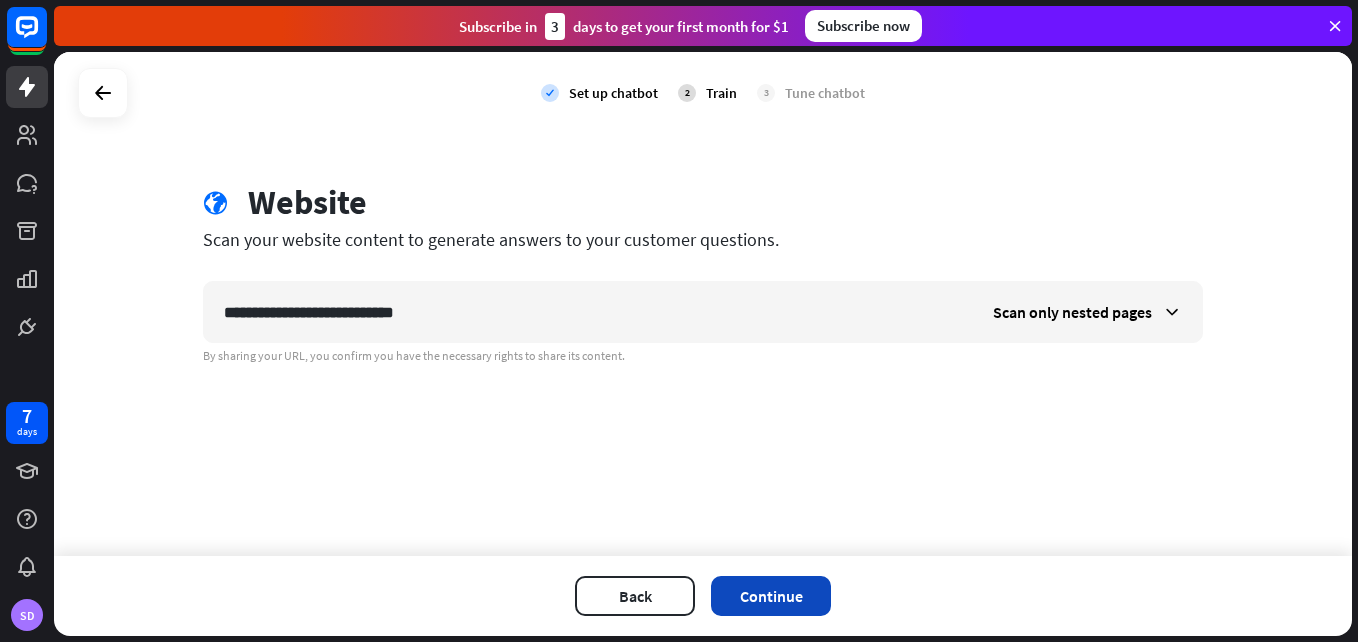 click on "Continue" at bounding box center (771, 596) 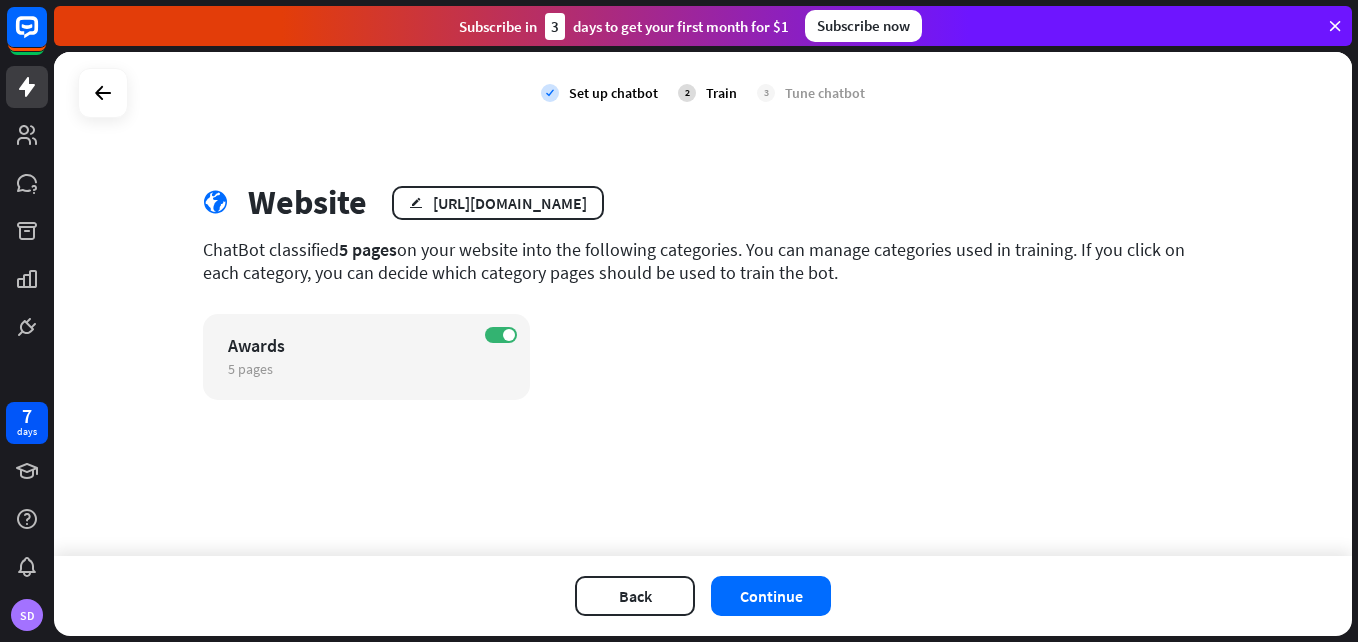 drag, startPoint x: 759, startPoint y: 589, endPoint x: 809, endPoint y: 373, distance: 221.71152 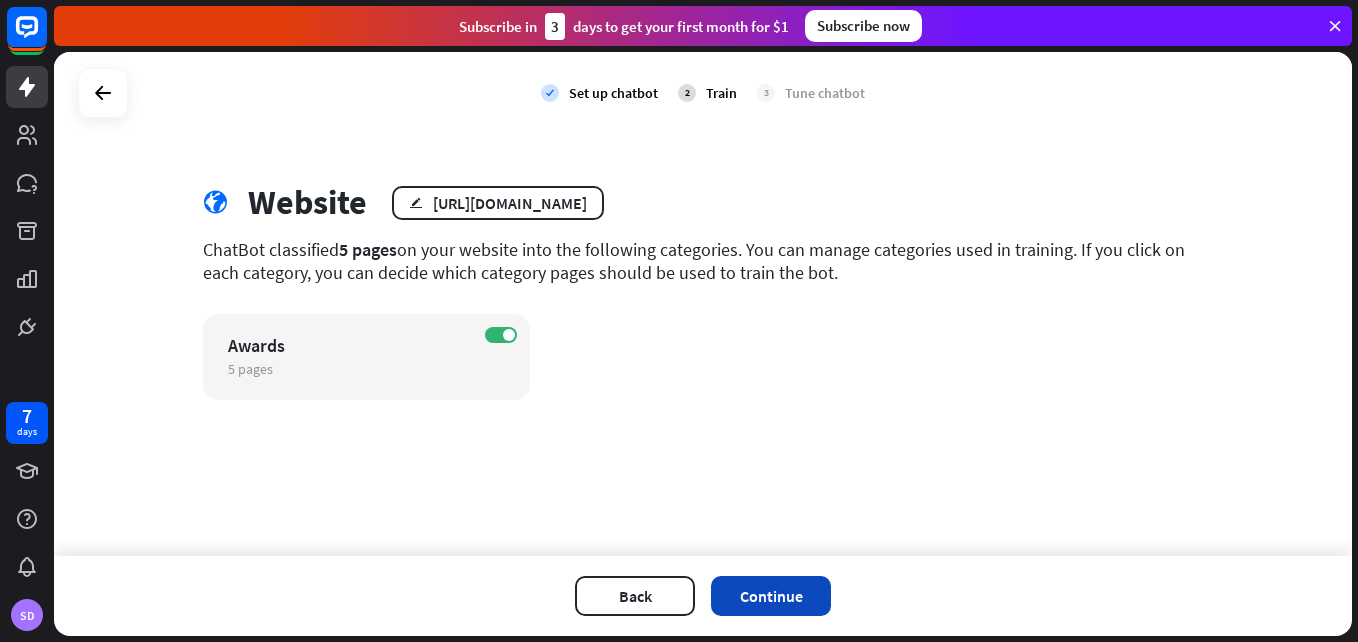 click on "Continue" at bounding box center [771, 596] 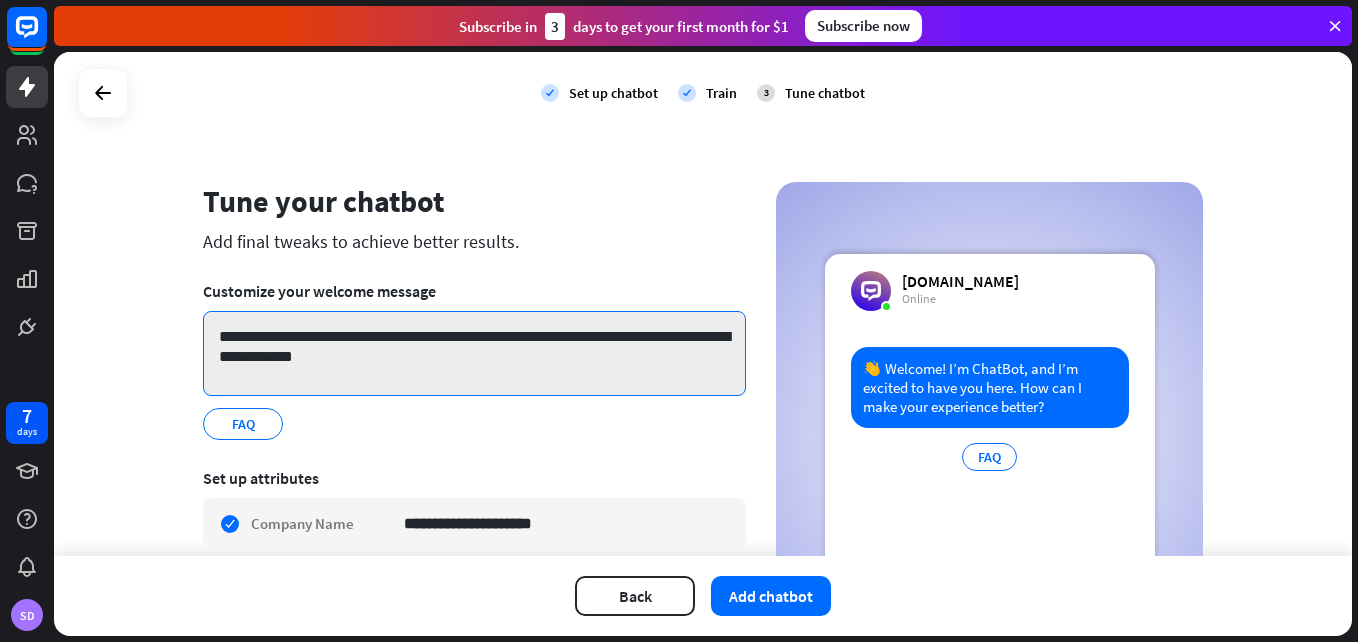 click on "**********" at bounding box center (474, 353) 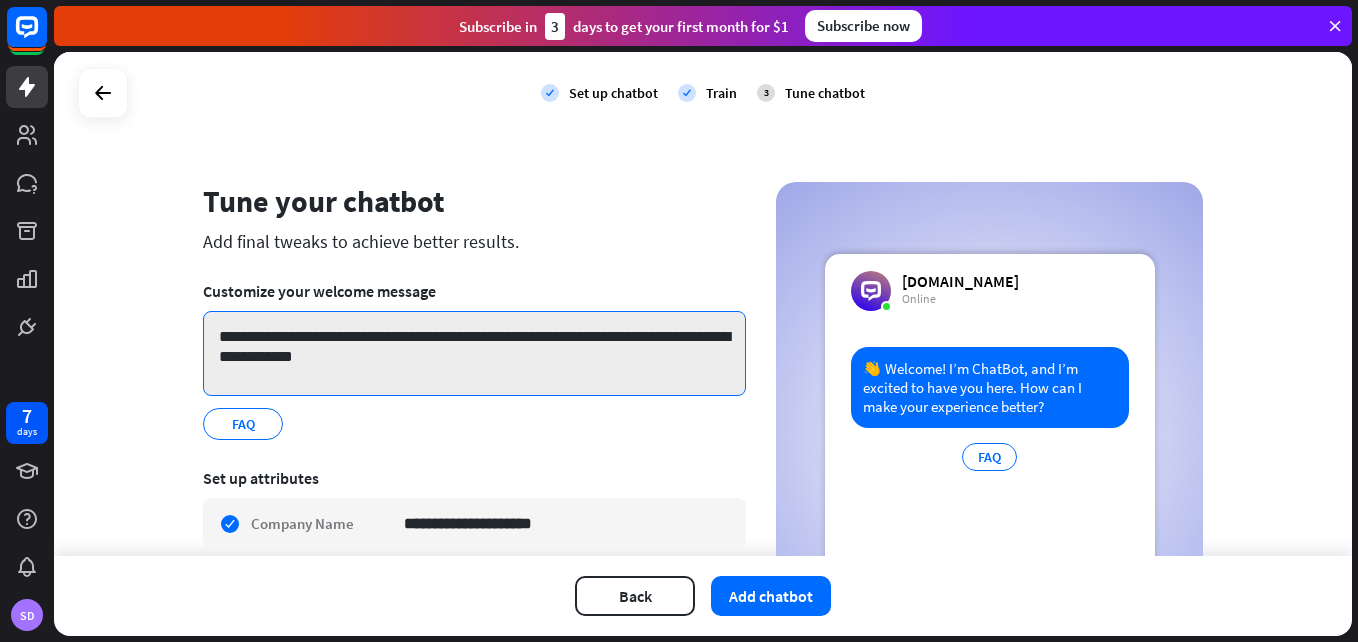 click on "**********" at bounding box center [474, 353] 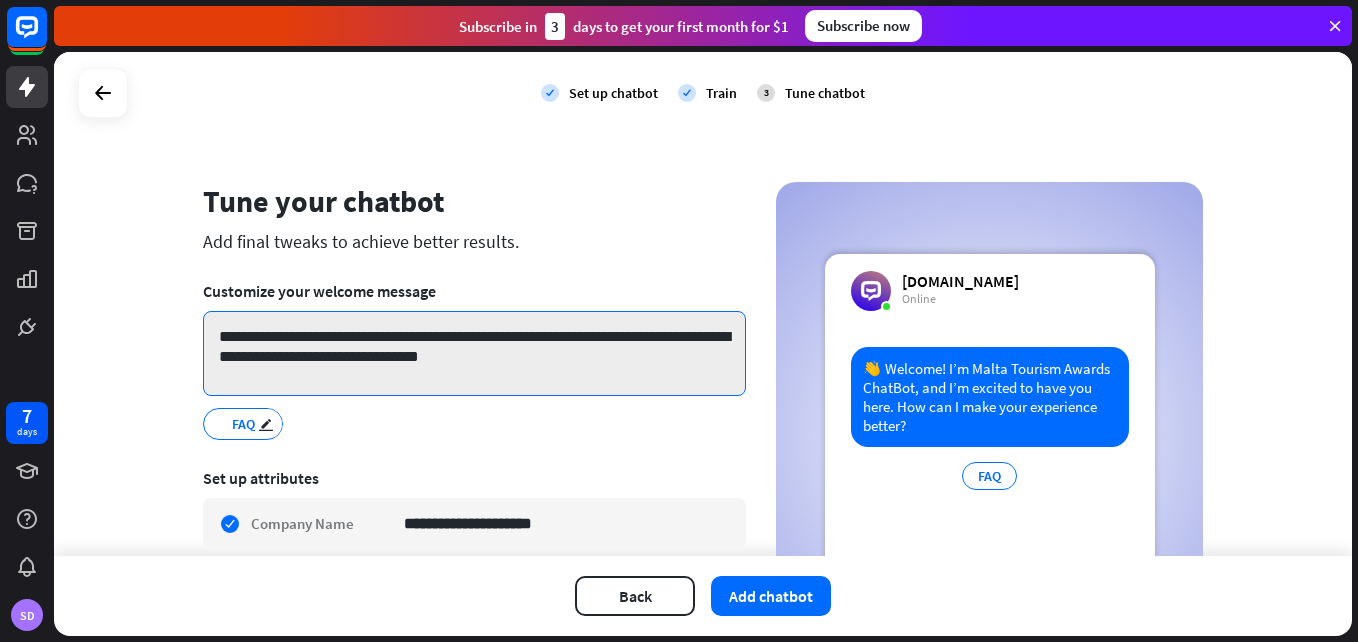 type on "**********" 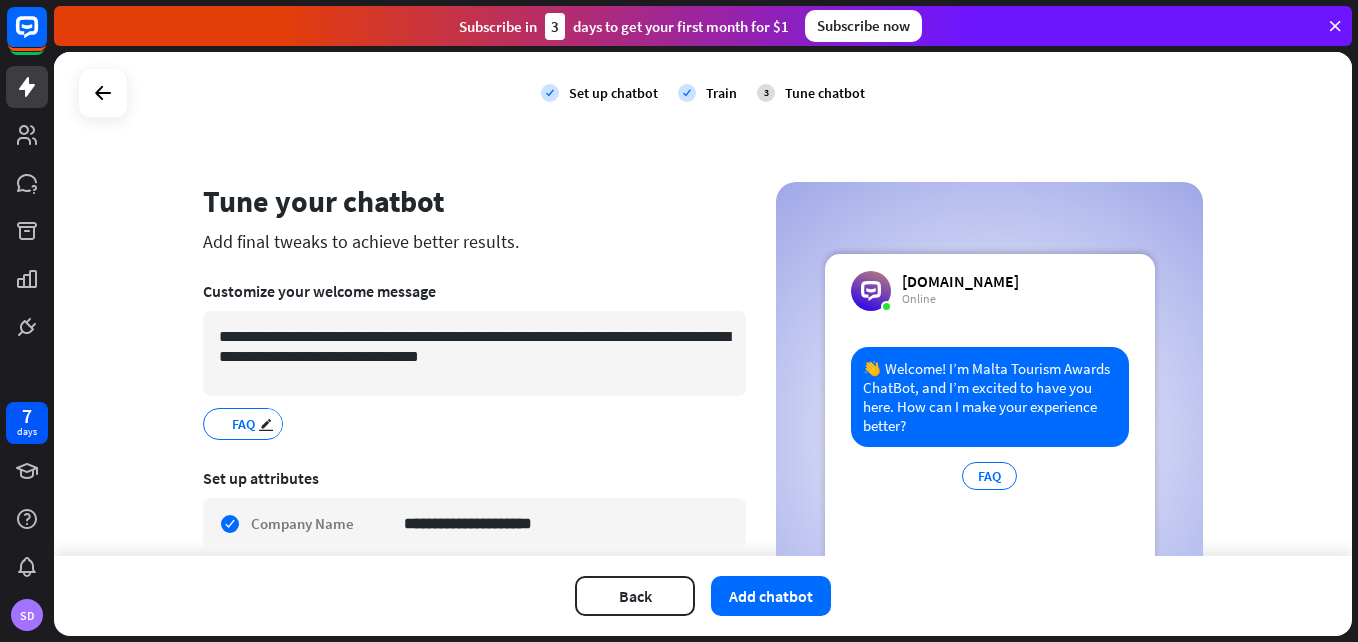 click on "FAQ
edit" at bounding box center [243, 424] 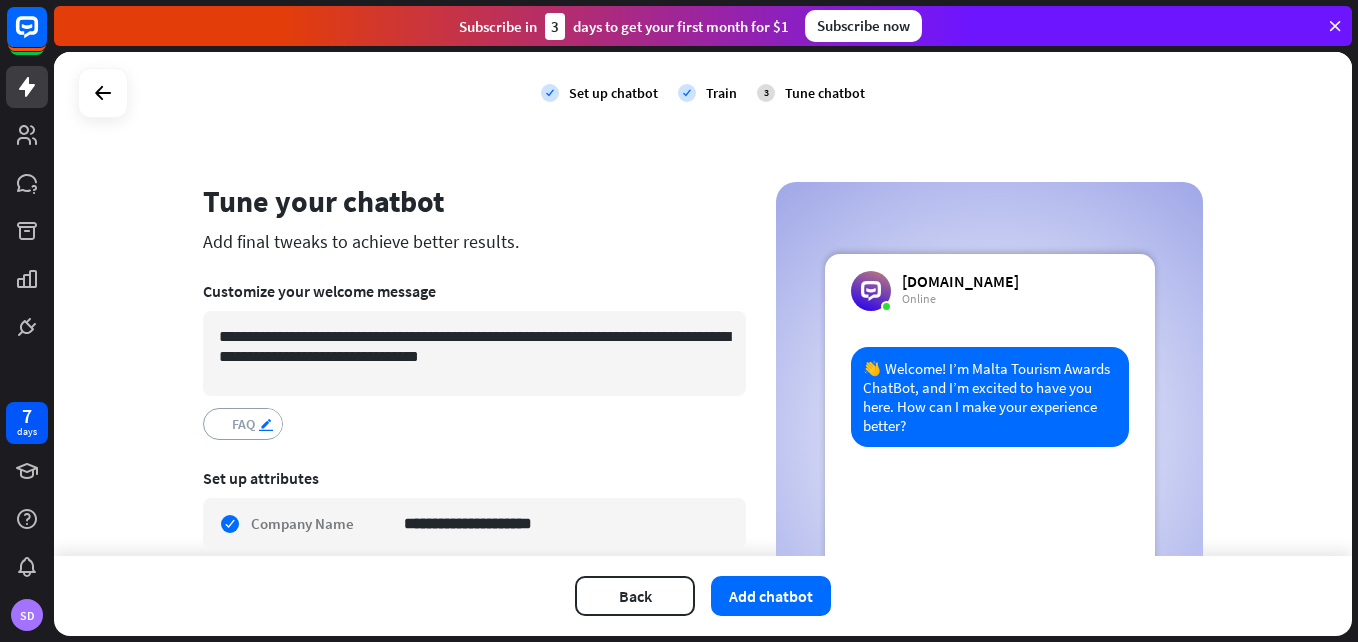 click on "edit" at bounding box center (266, 424) 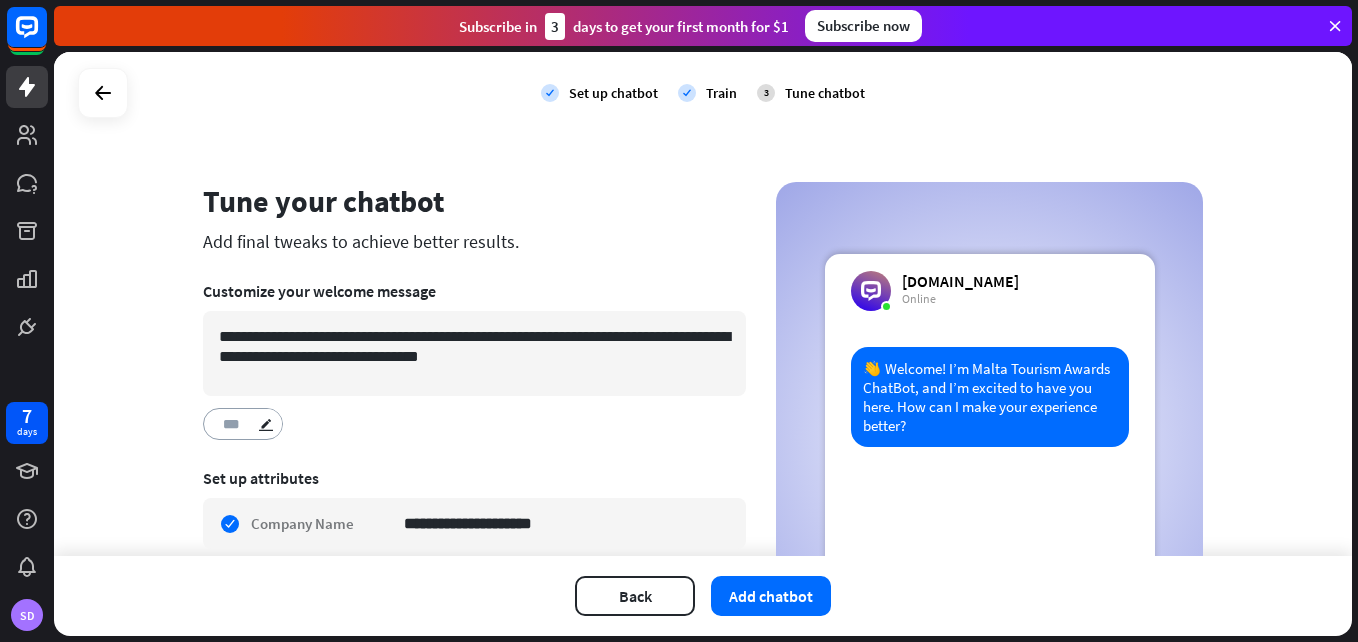 click on "FAQ..       ***   edit" at bounding box center (243, 424) 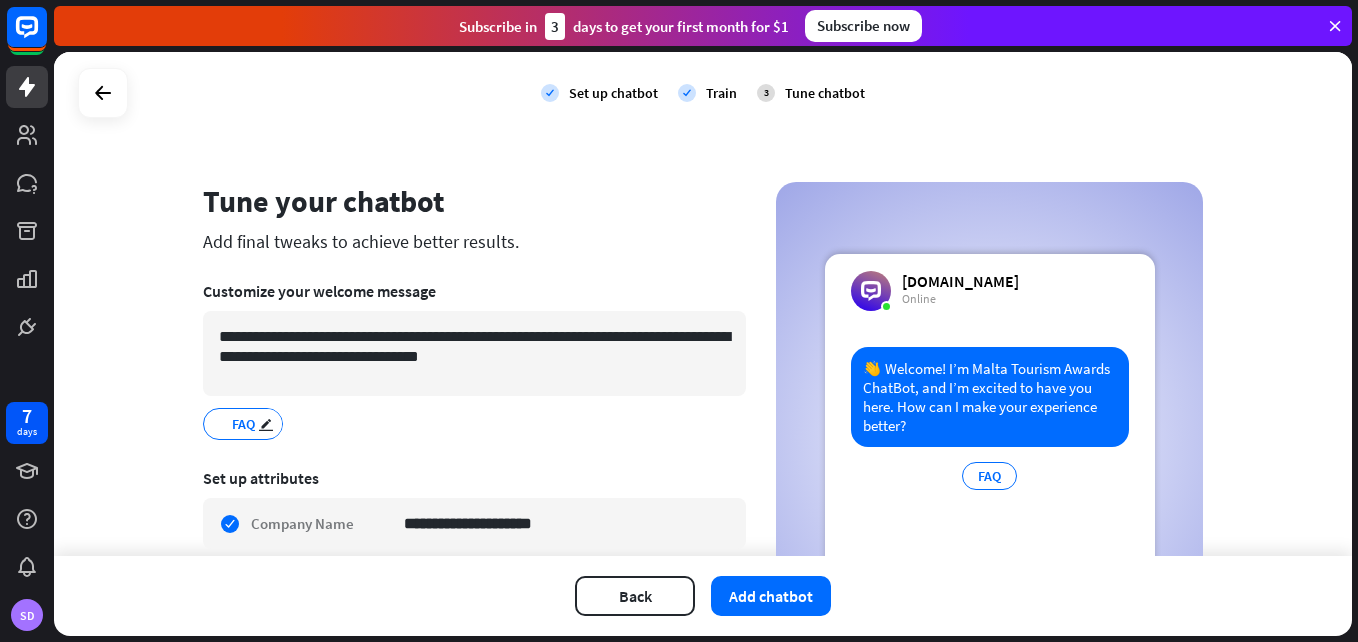 click on "FAQ" at bounding box center [243, 424] 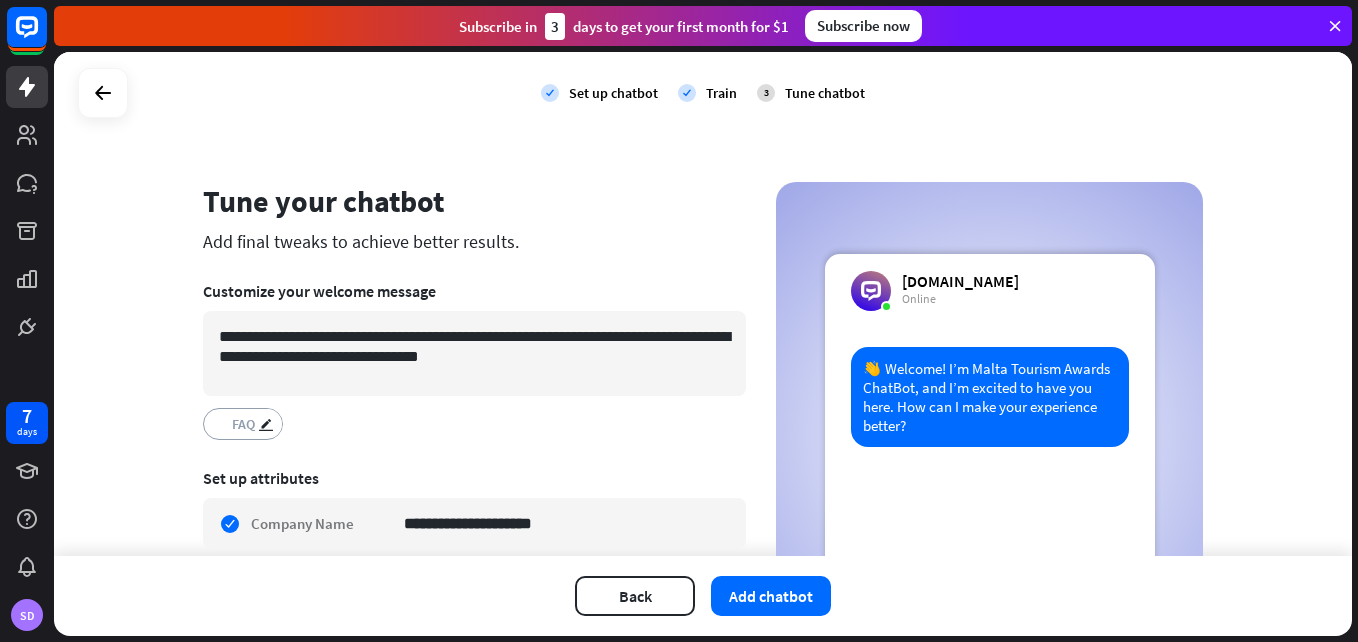 click on "FAQ" at bounding box center [243, 424] 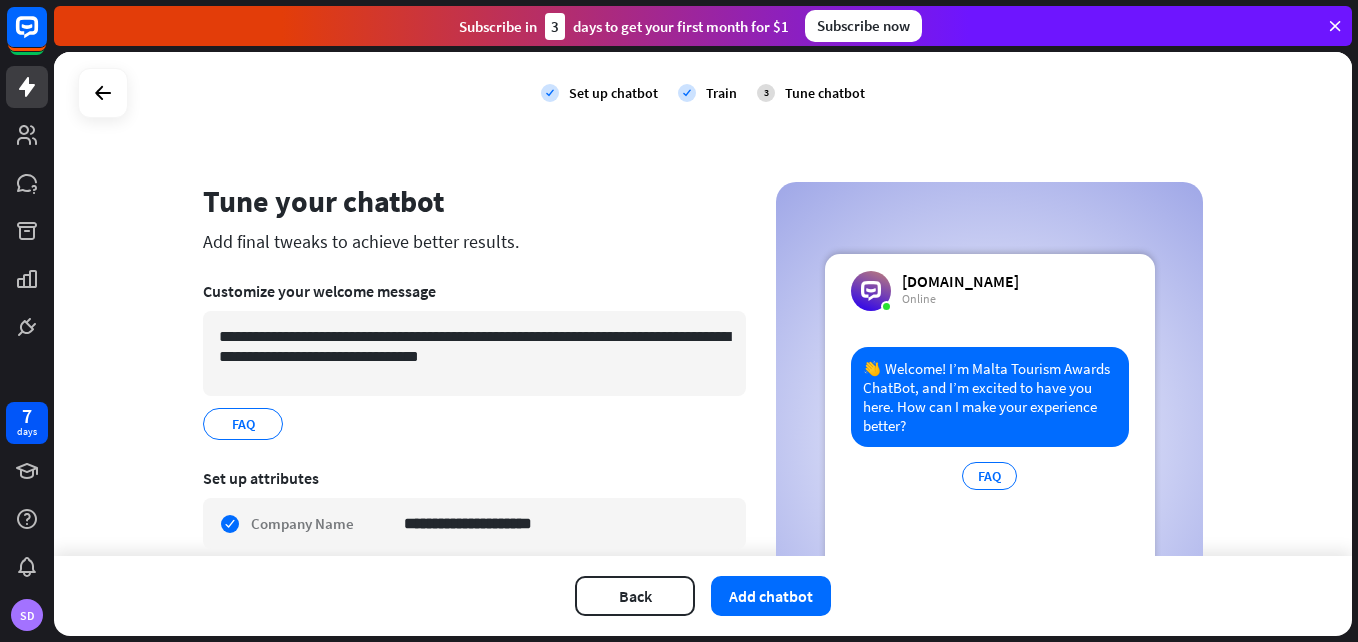 click on "FAQ" at bounding box center (989, 476) 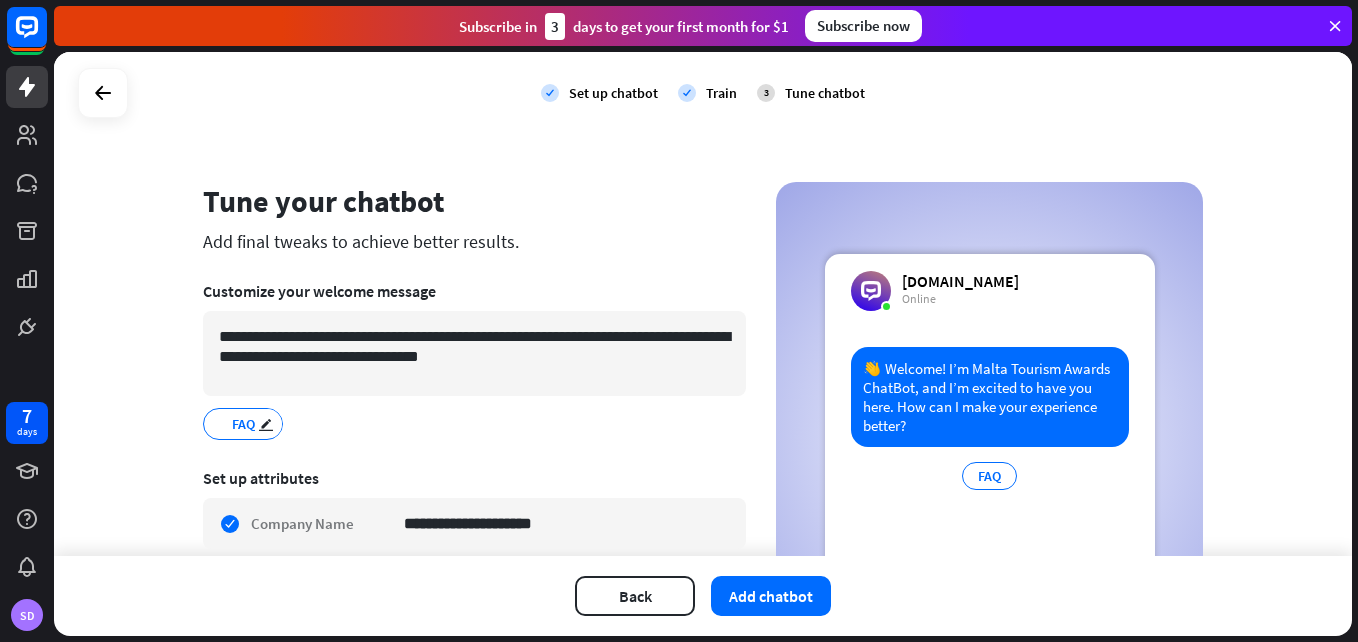 click on "FAQ" at bounding box center (243, 424) 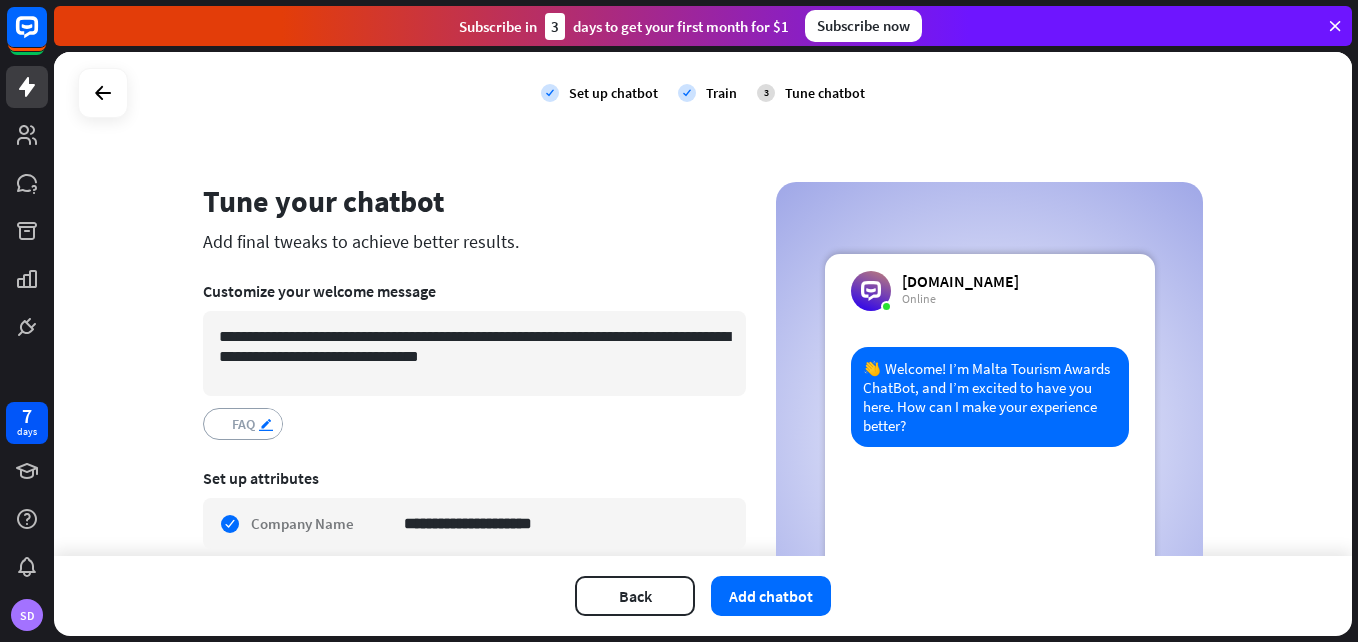 click on "edit" at bounding box center [269, 423] 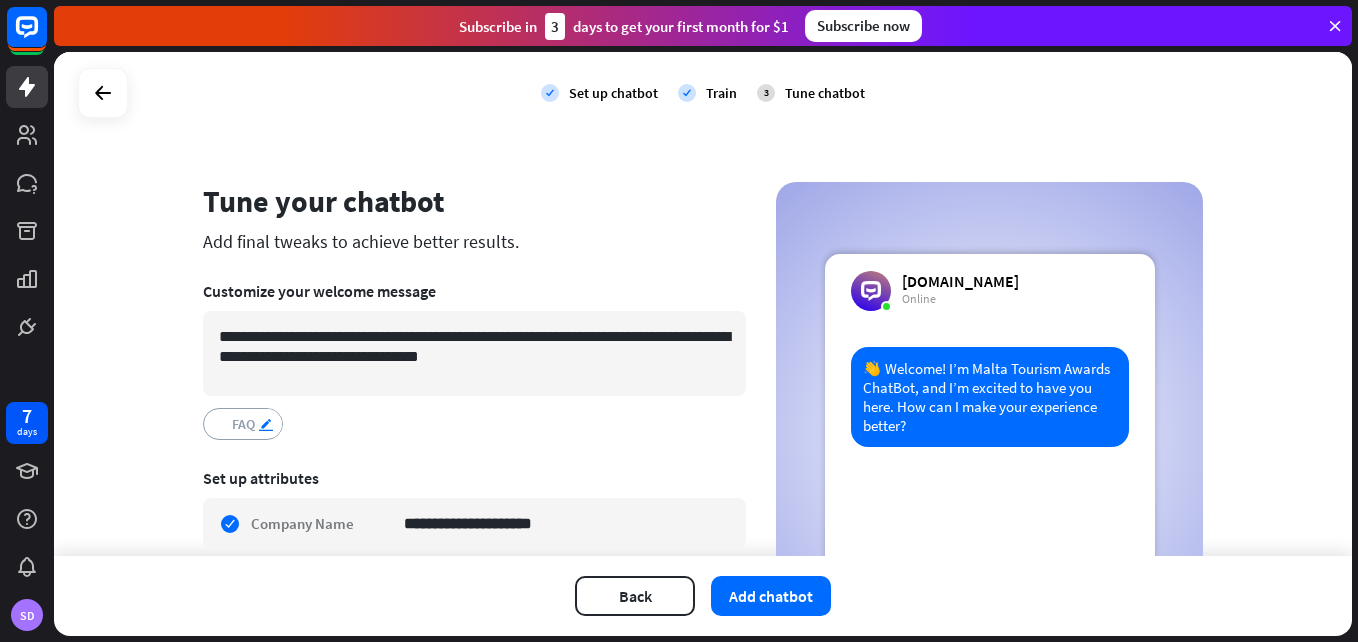 click on "edit" at bounding box center (266, 424) 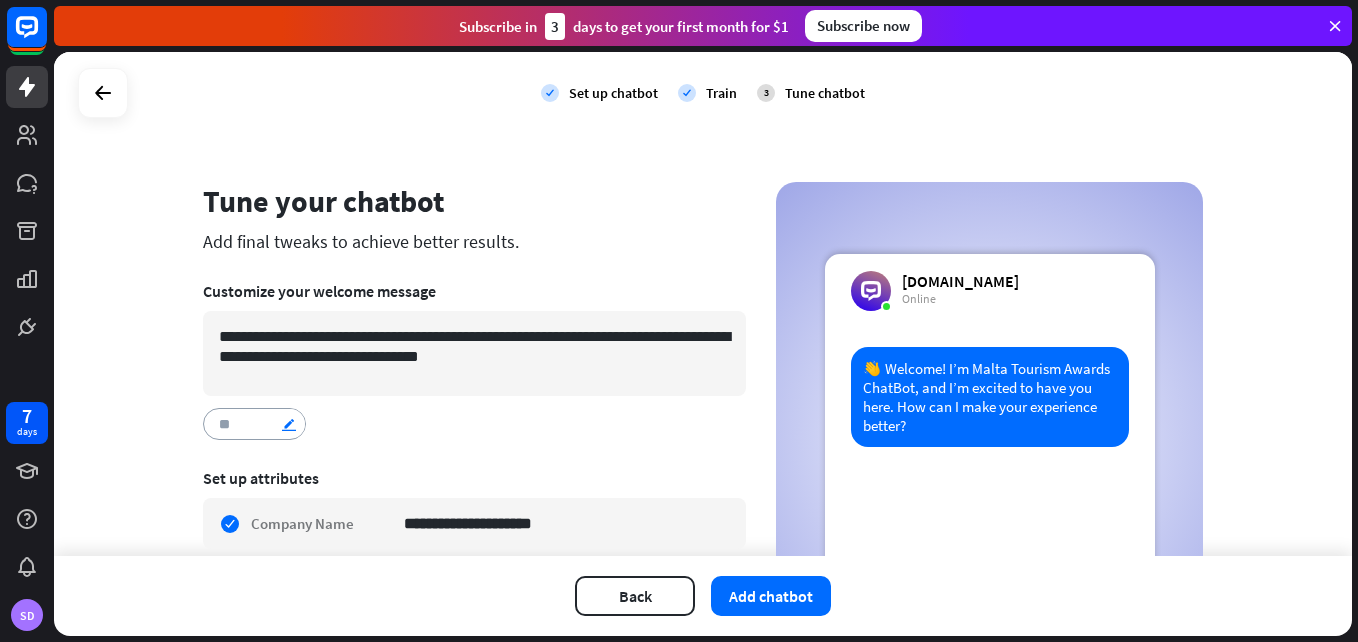 type on "*" 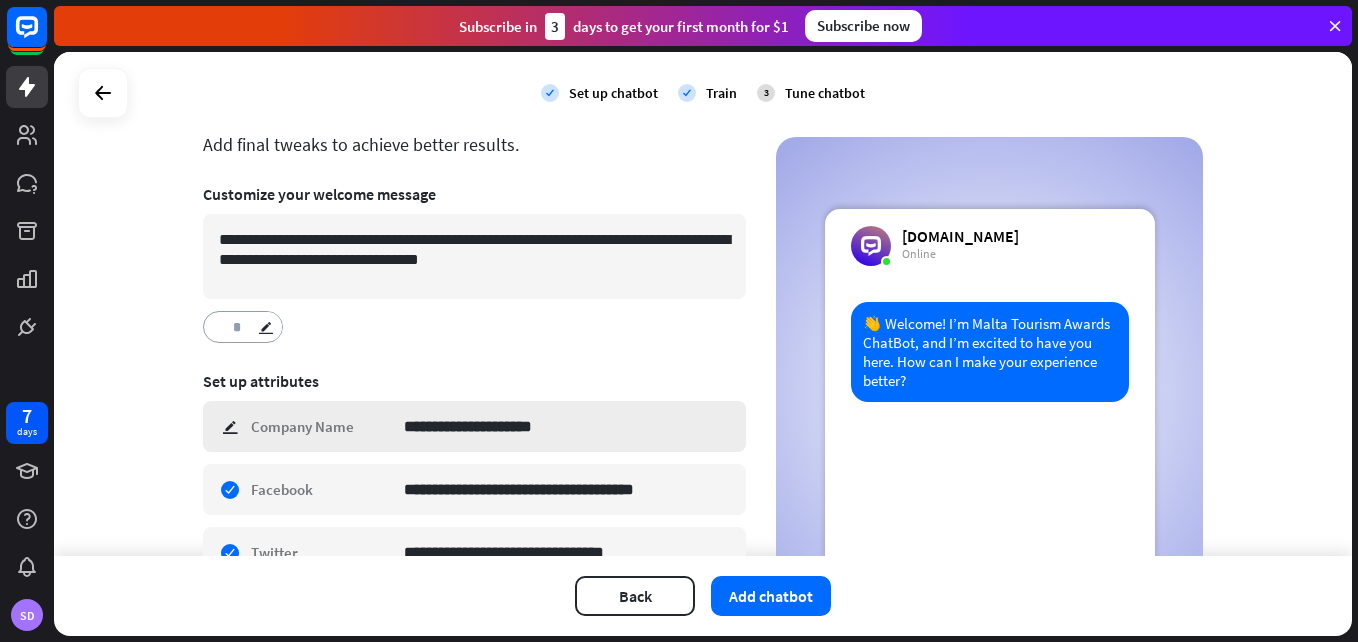 scroll, scrollTop: 61, scrollLeft: 0, axis: vertical 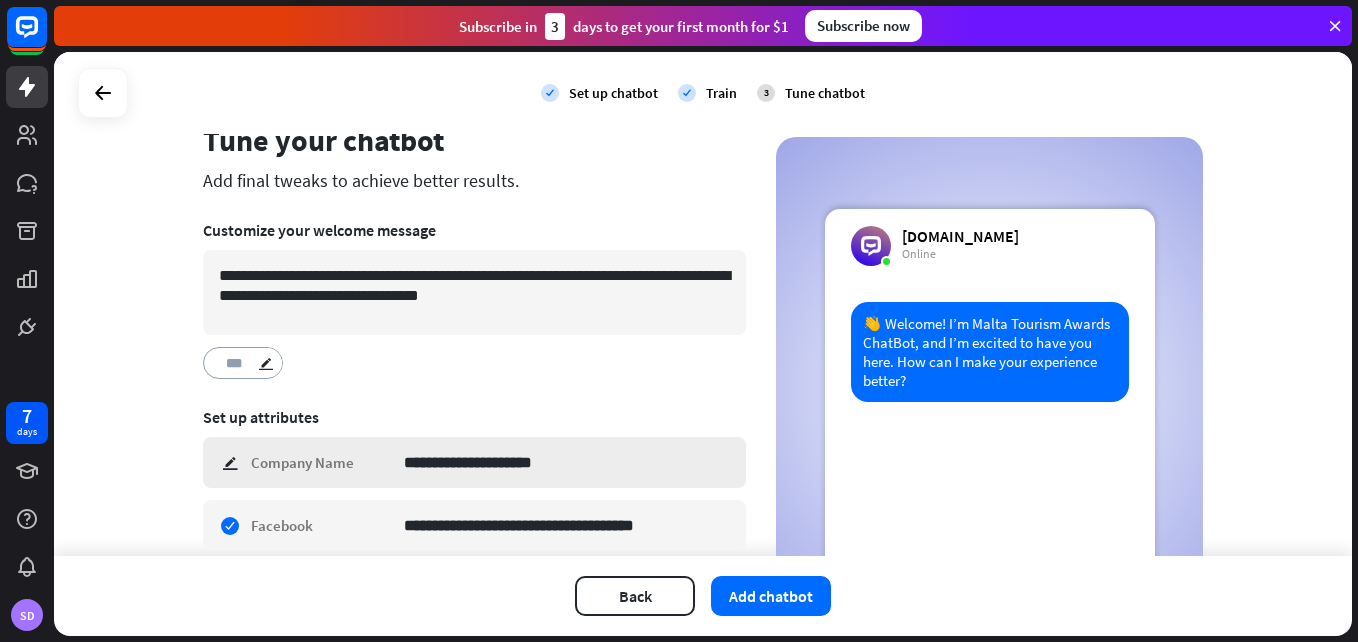 type on "***" 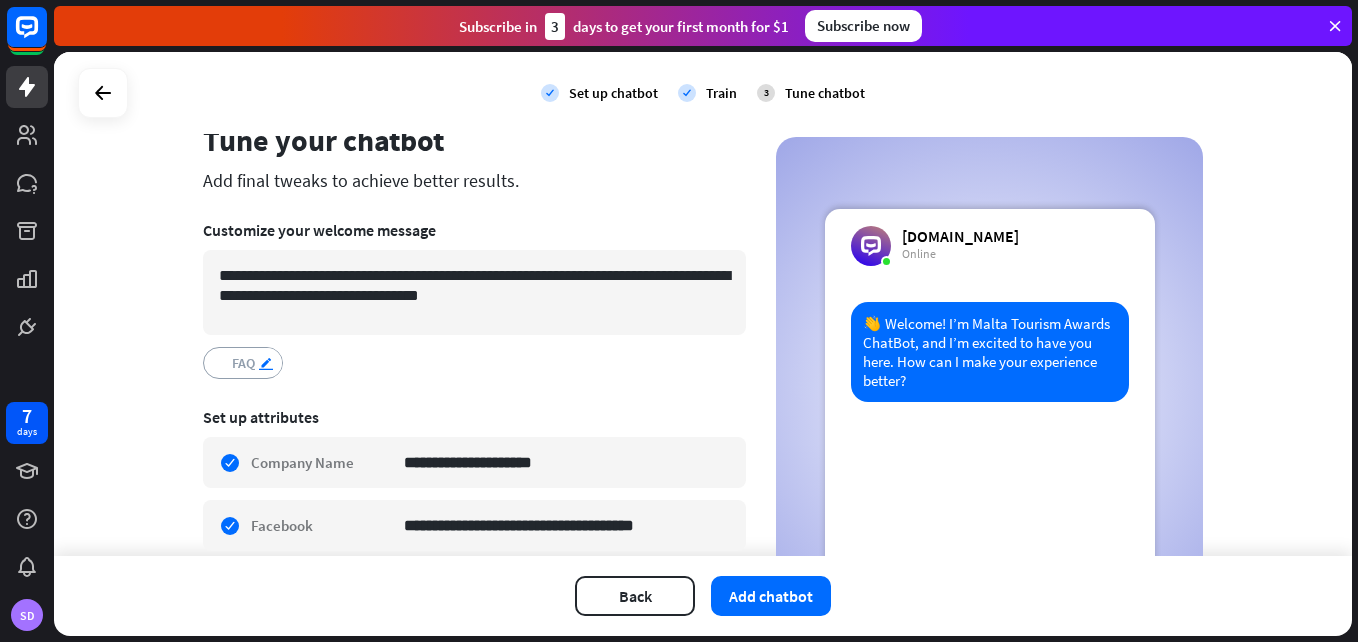 click on "edit" at bounding box center [266, 363] 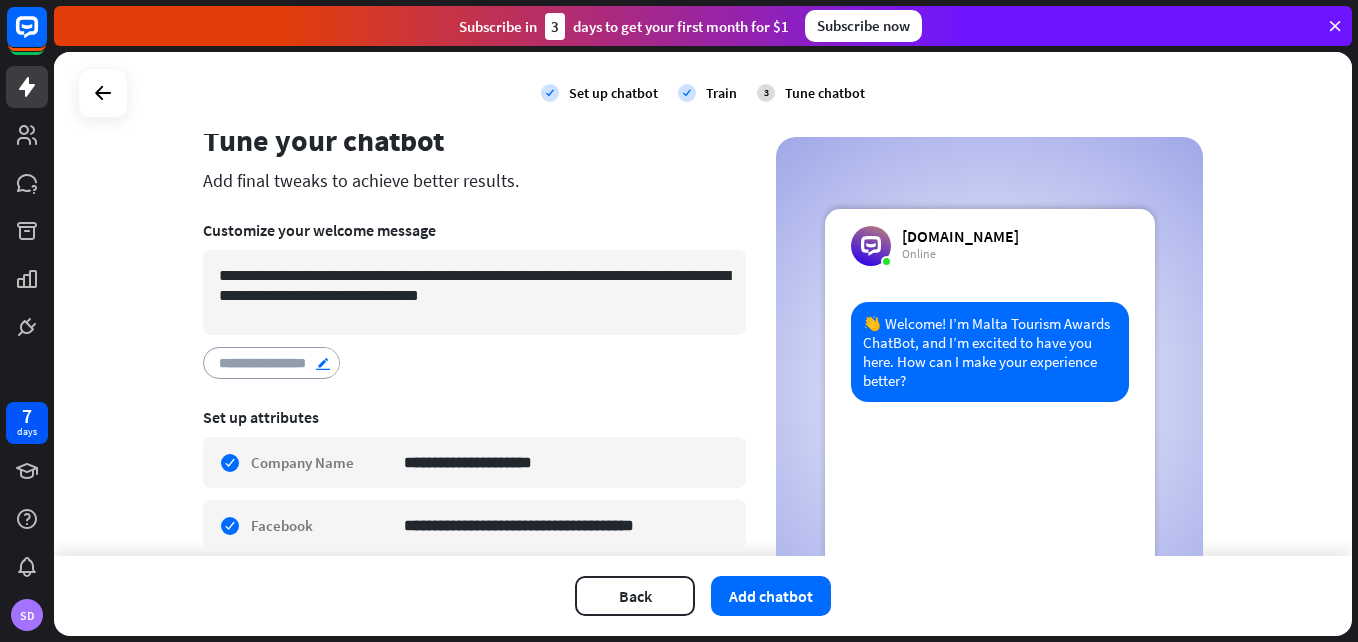 scroll, scrollTop: 0, scrollLeft: 0, axis: both 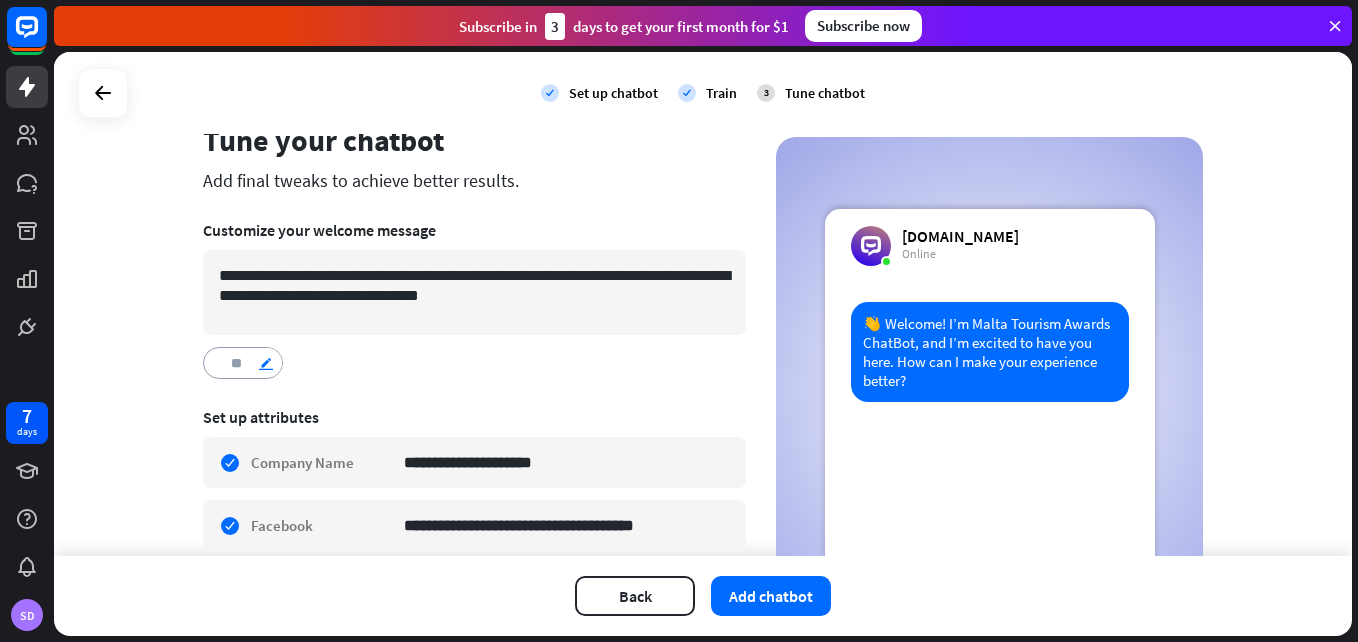 type on "*" 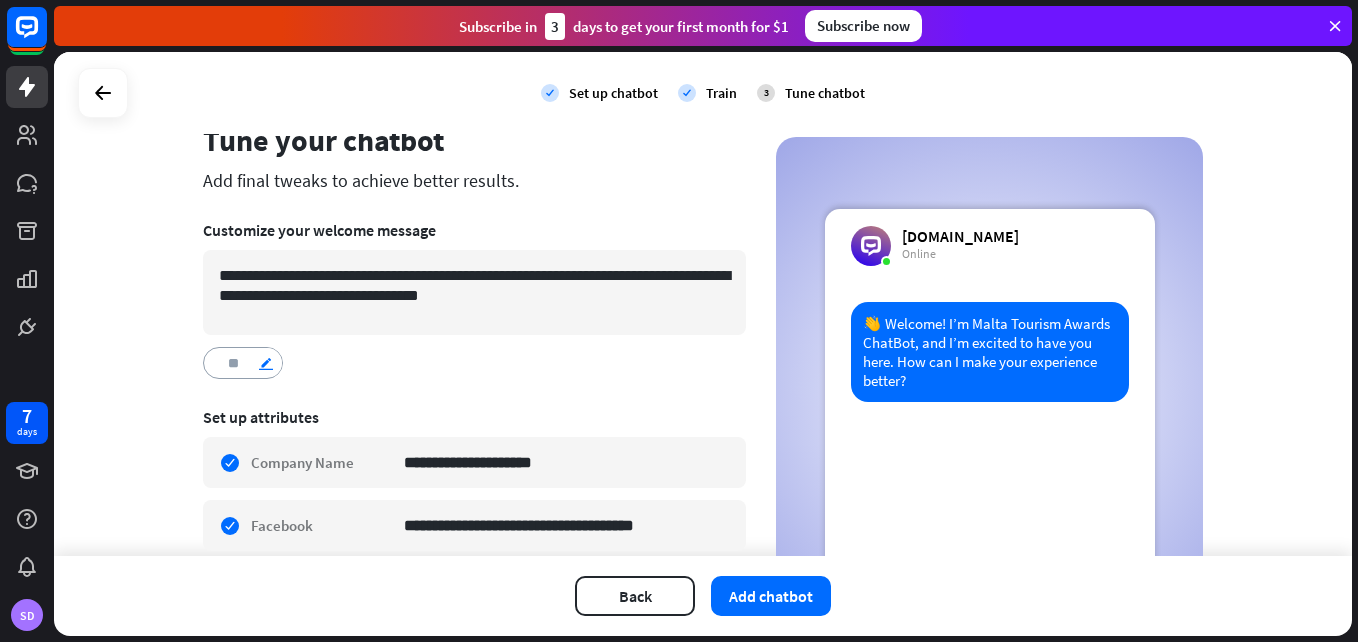 type on "***" 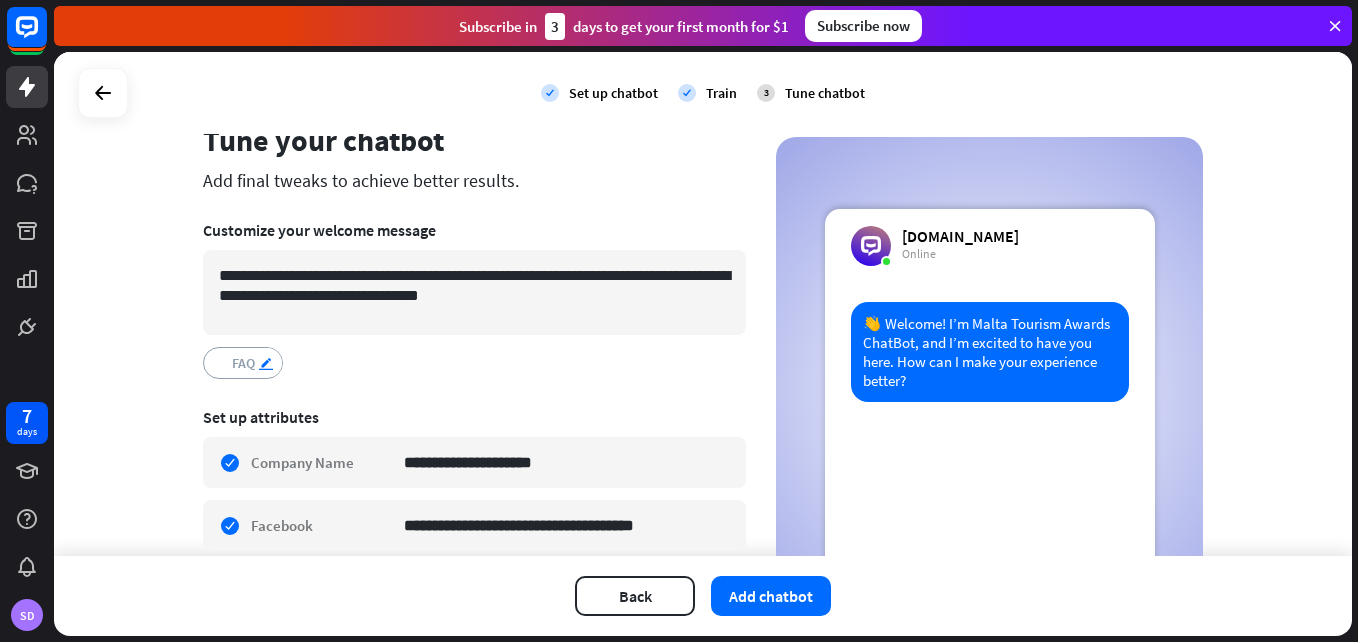 click on "edit" at bounding box center [266, 363] 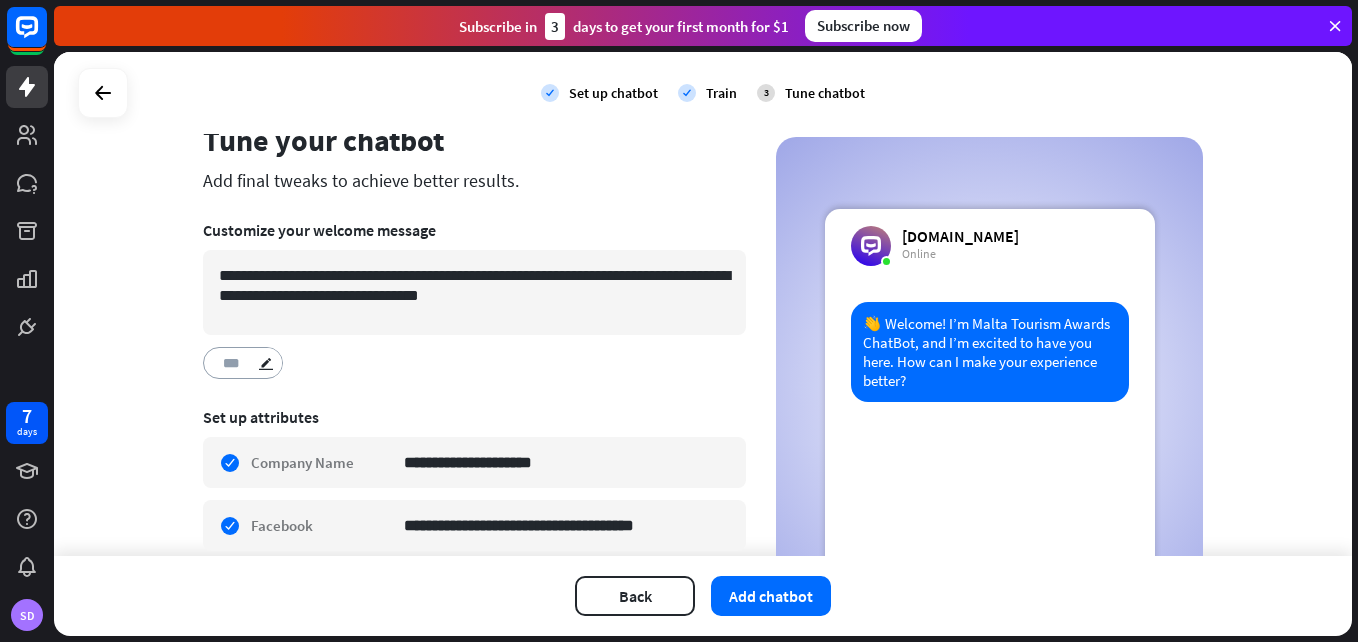 click on "FAQ..       ***   edit" at bounding box center [474, 363] 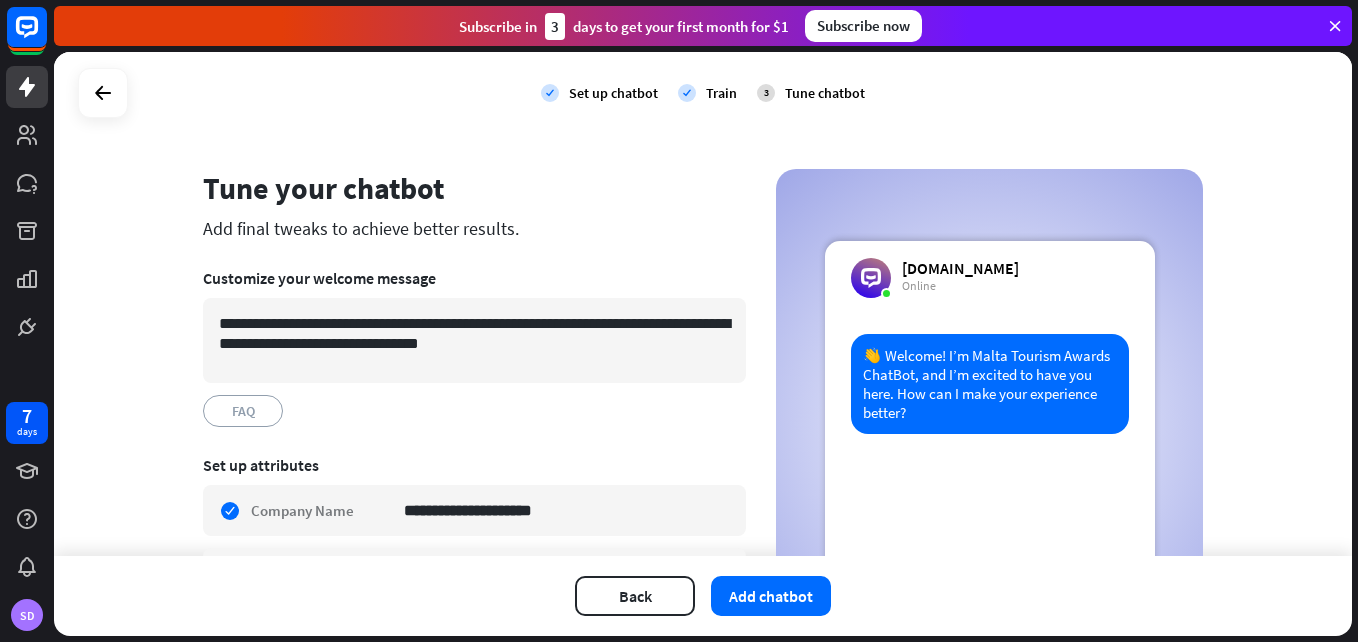 scroll, scrollTop: 0, scrollLeft: 0, axis: both 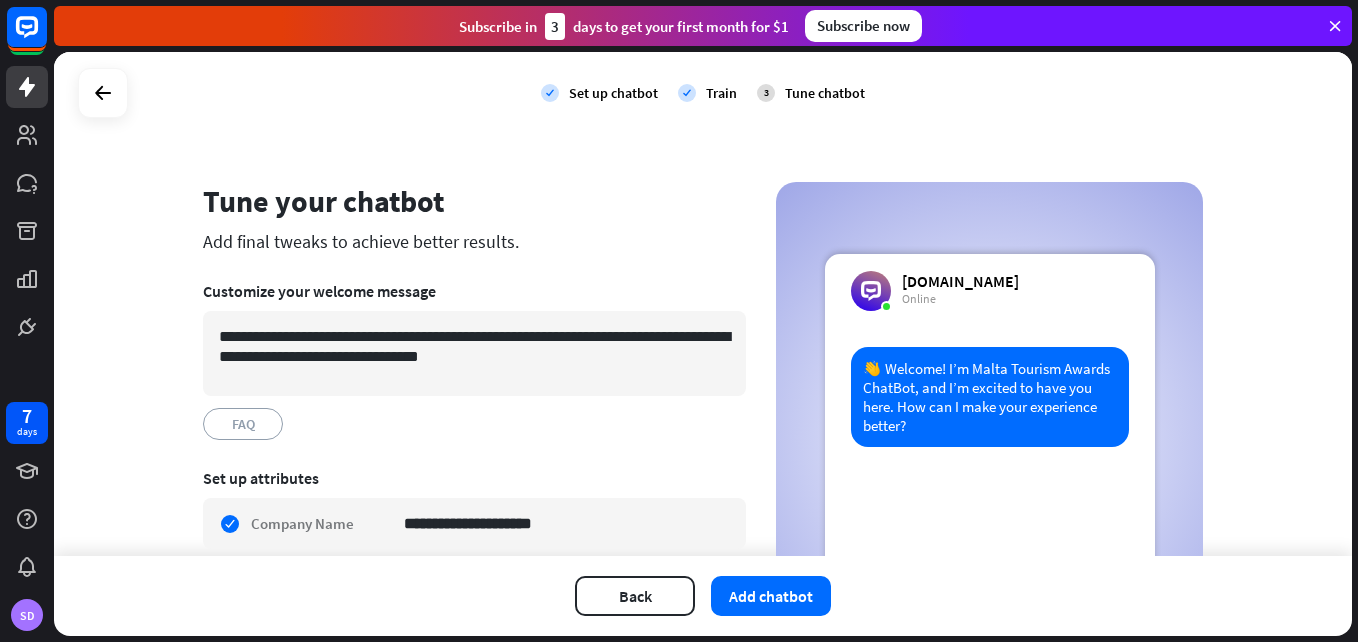 click on "[DOMAIN_NAME]   Online" at bounding box center (990, 291) 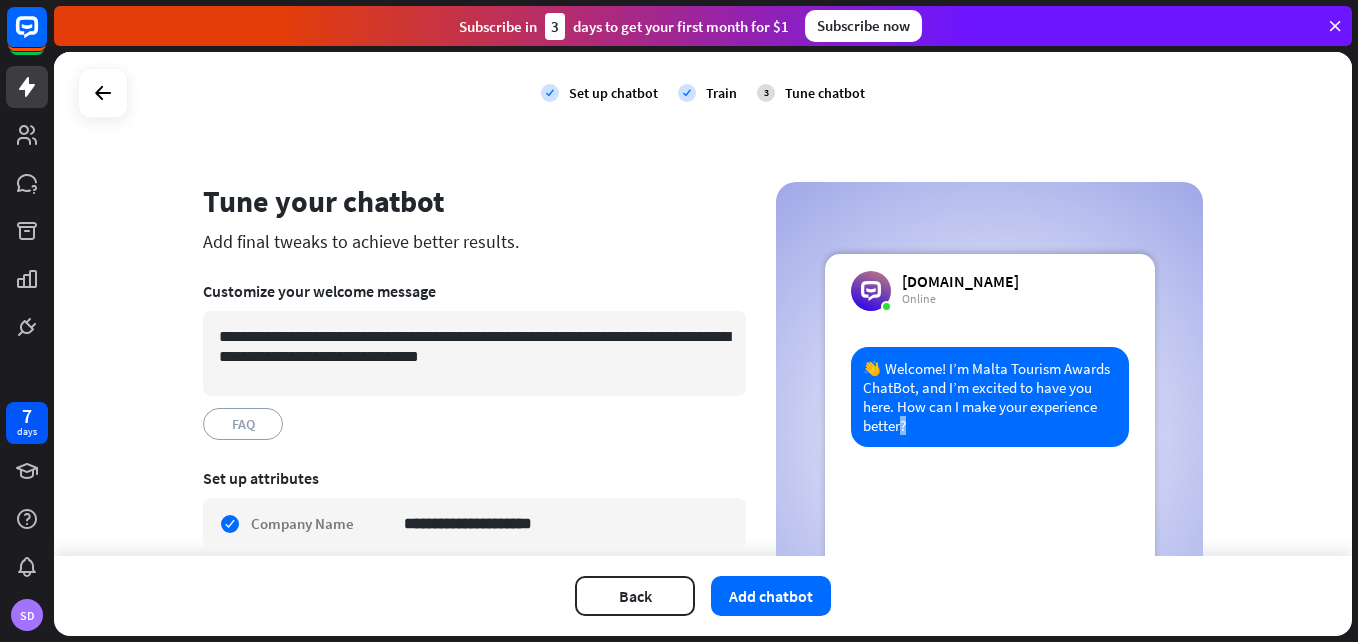 click on "👋 Welcome! I’m Malta Tourism Awards ChatBot, and I’m excited to have you here. How can I make your experience better?" at bounding box center (990, 518) 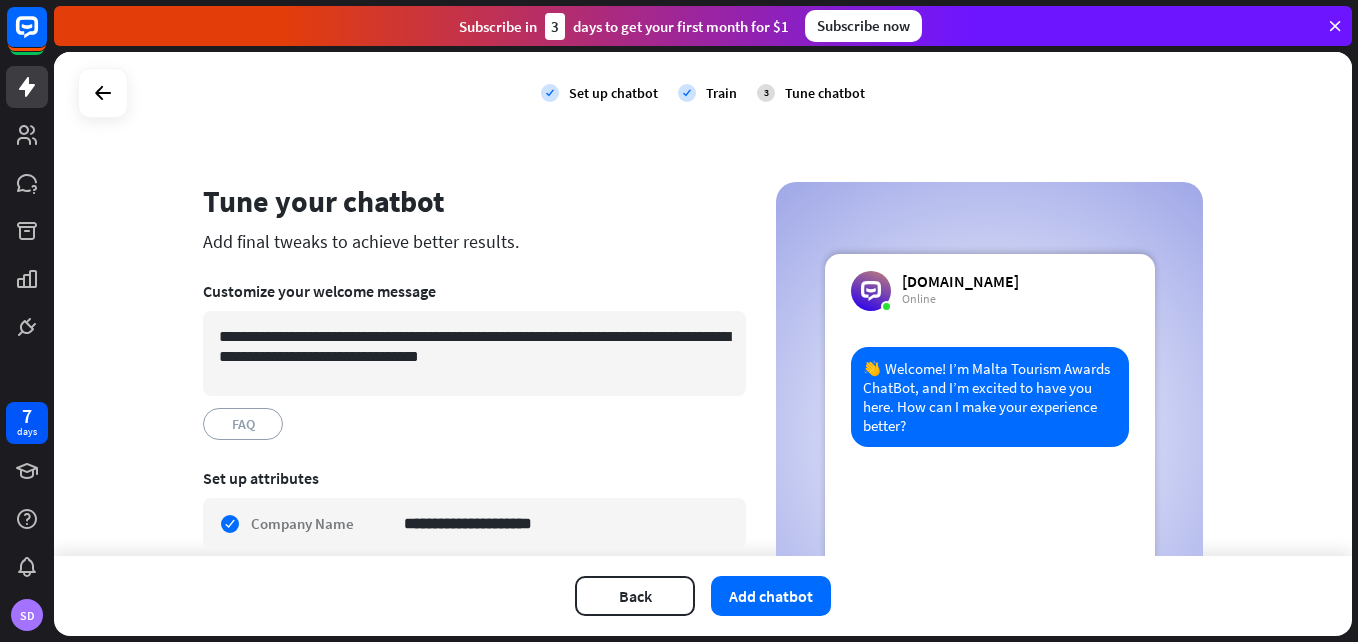 click on "👋 Welcome! I’m Malta Tourism Awards ChatBot, and I’m excited to have you here. How can I make your experience better?" at bounding box center [990, 518] 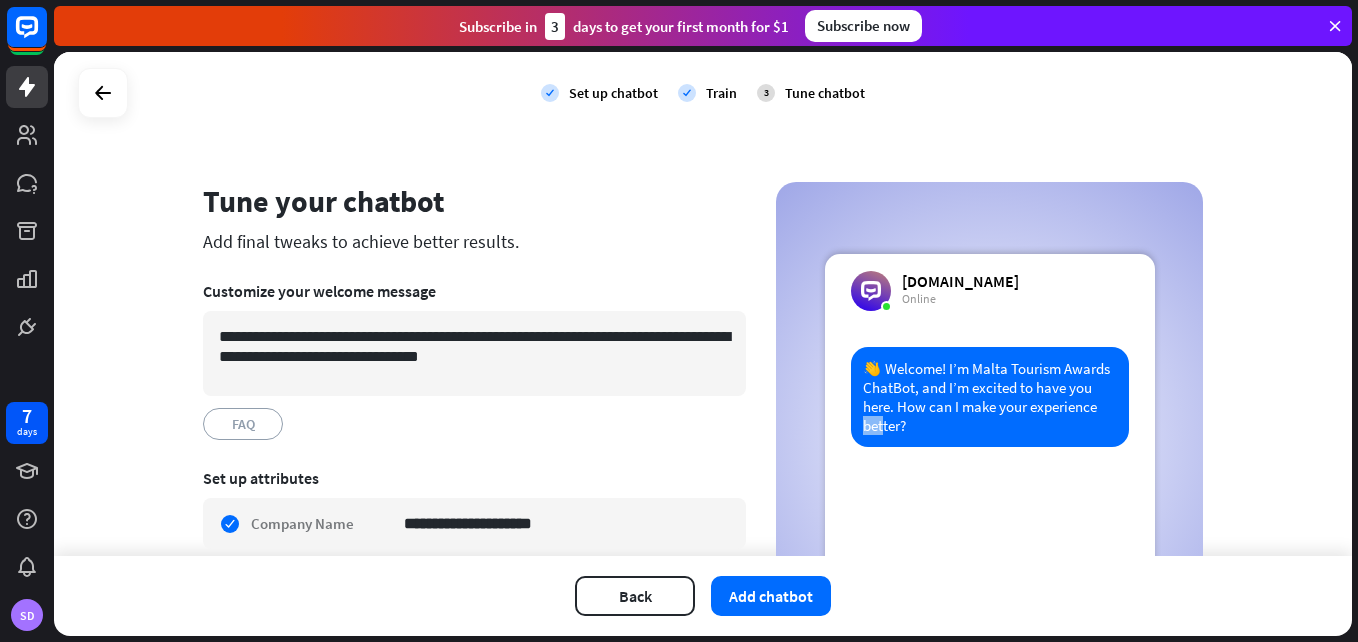 drag, startPoint x: 874, startPoint y: 490, endPoint x: 792, endPoint y: 498, distance: 82.38932 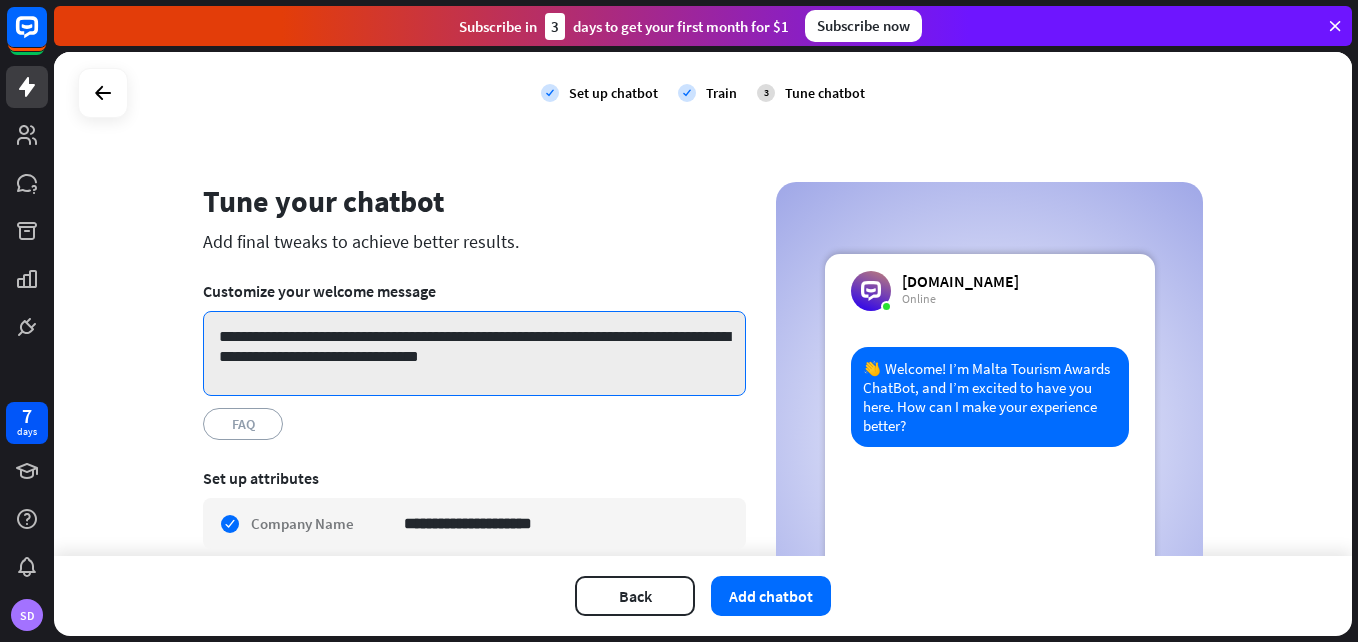 click on "**********" at bounding box center [703, 567] 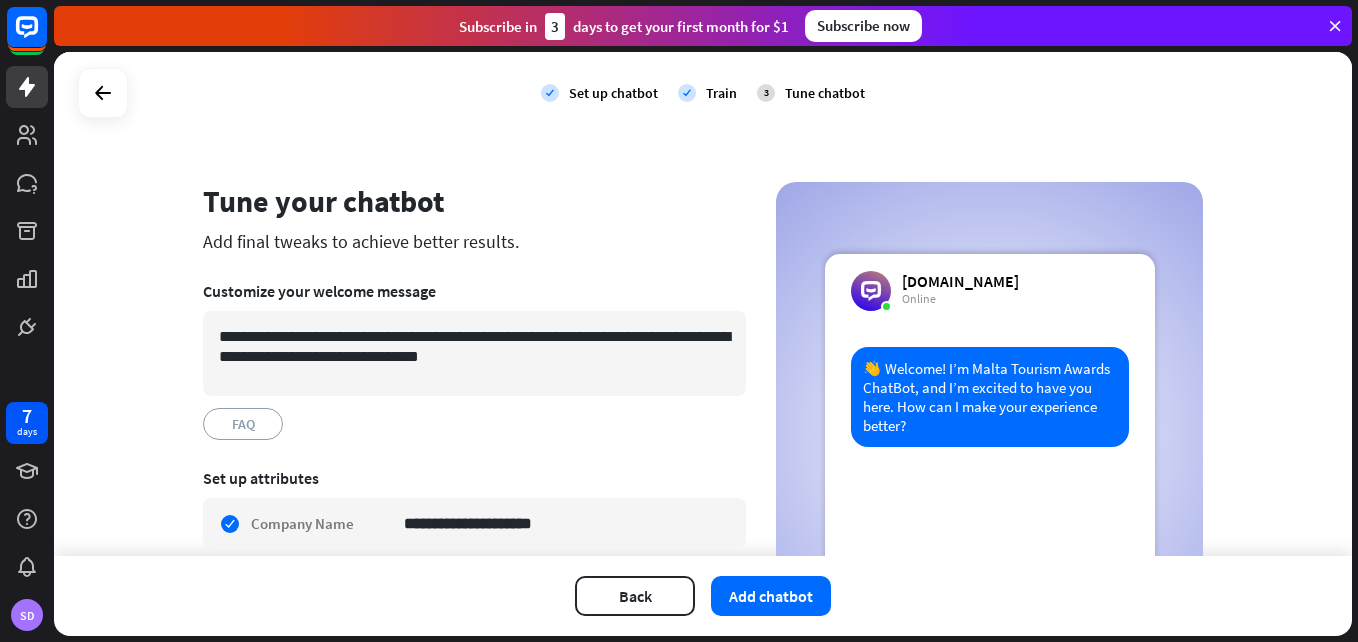 drag, startPoint x: 982, startPoint y: 553, endPoint x: 971, endPoint y: 556, distance: 11.401754 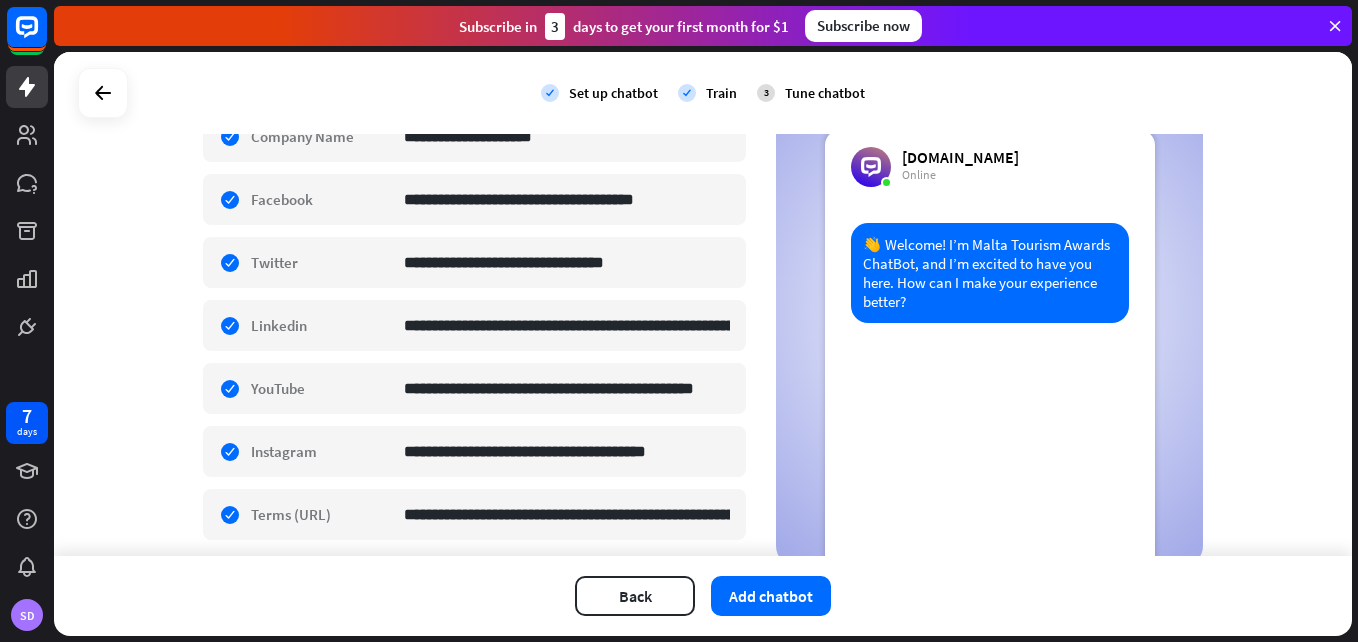 scroll, scrollTop: 261, scrollLeft: 0, axis: vertical 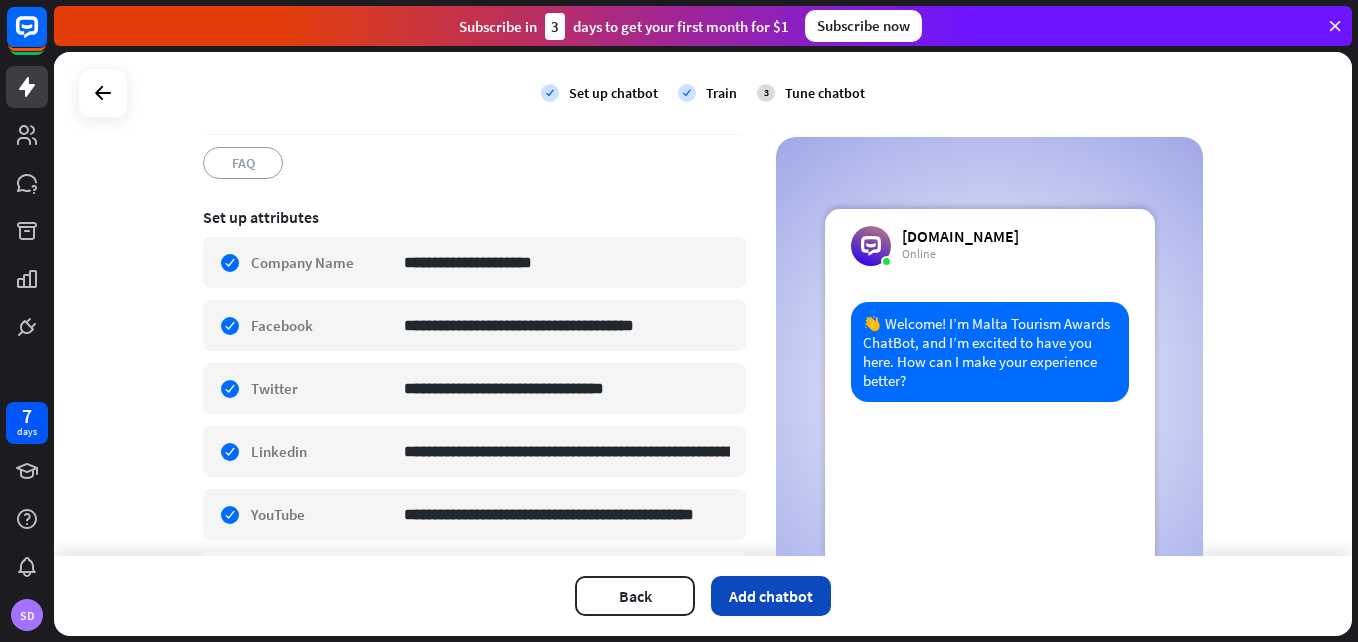 click on "Add chatbot" at bounding box center [771, 596] 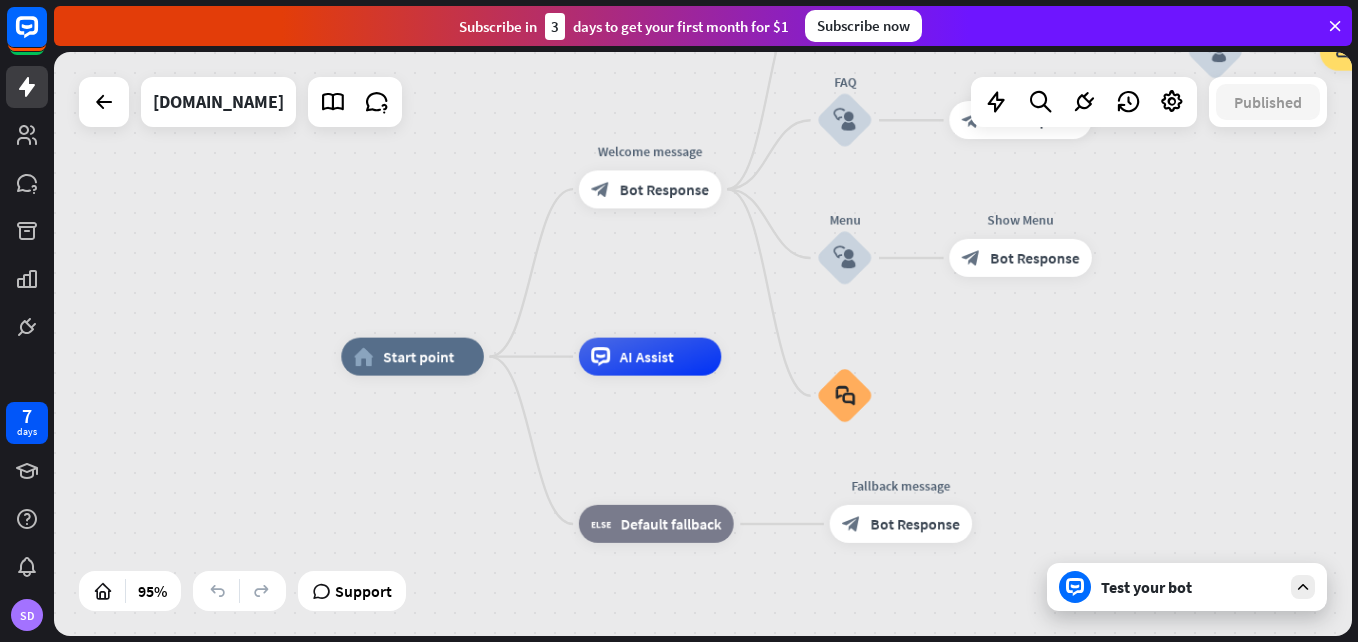 click on "Test your bot" at bounding box center [1191, 587] 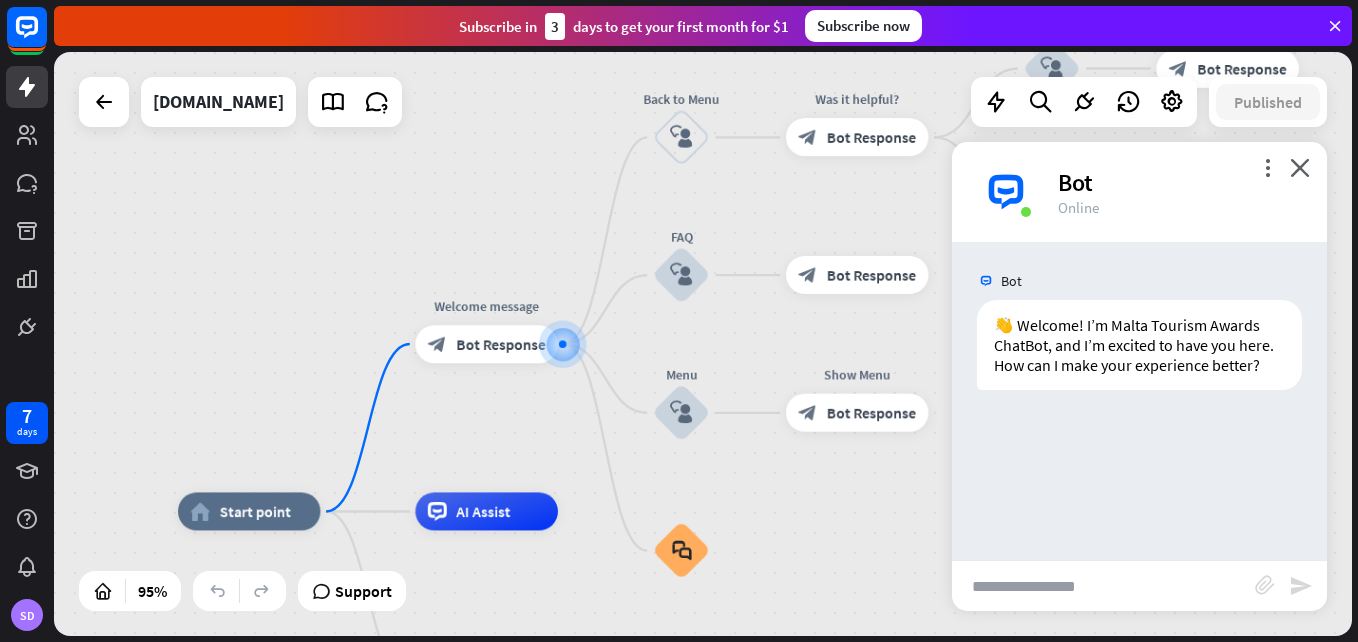 click at bounding box center [1103, 586] 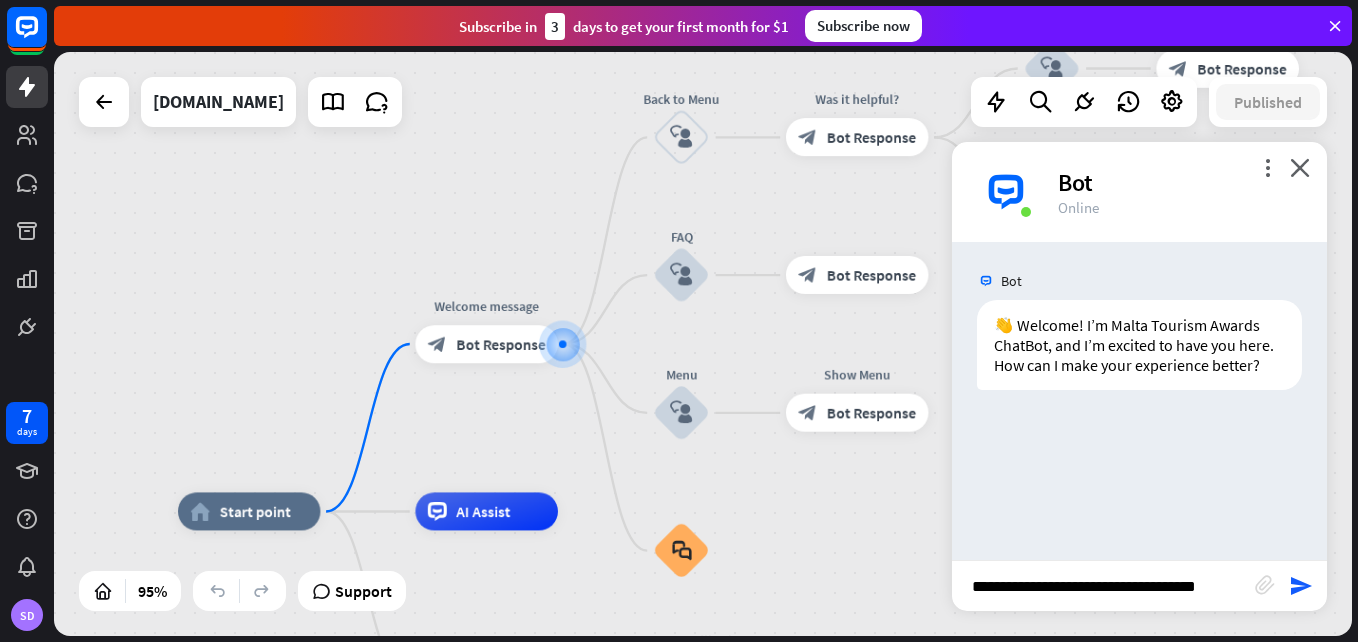 click on "**********" at bounding box center [1103, 586] 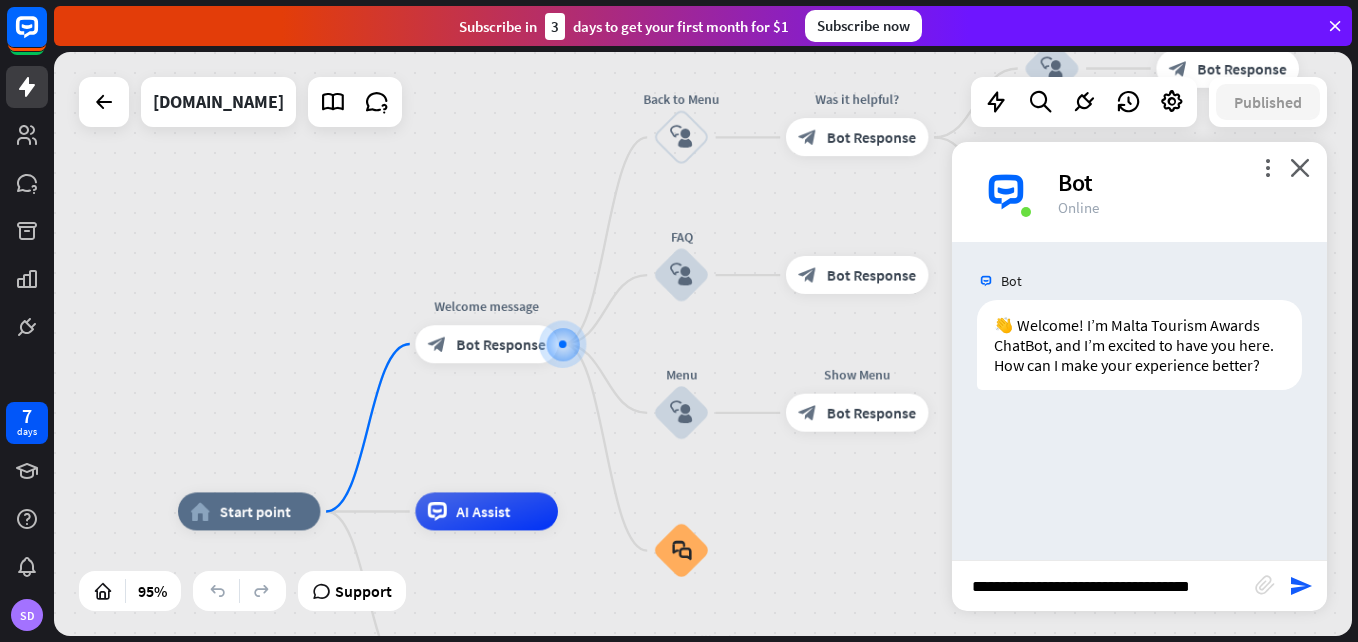 type on "**********" 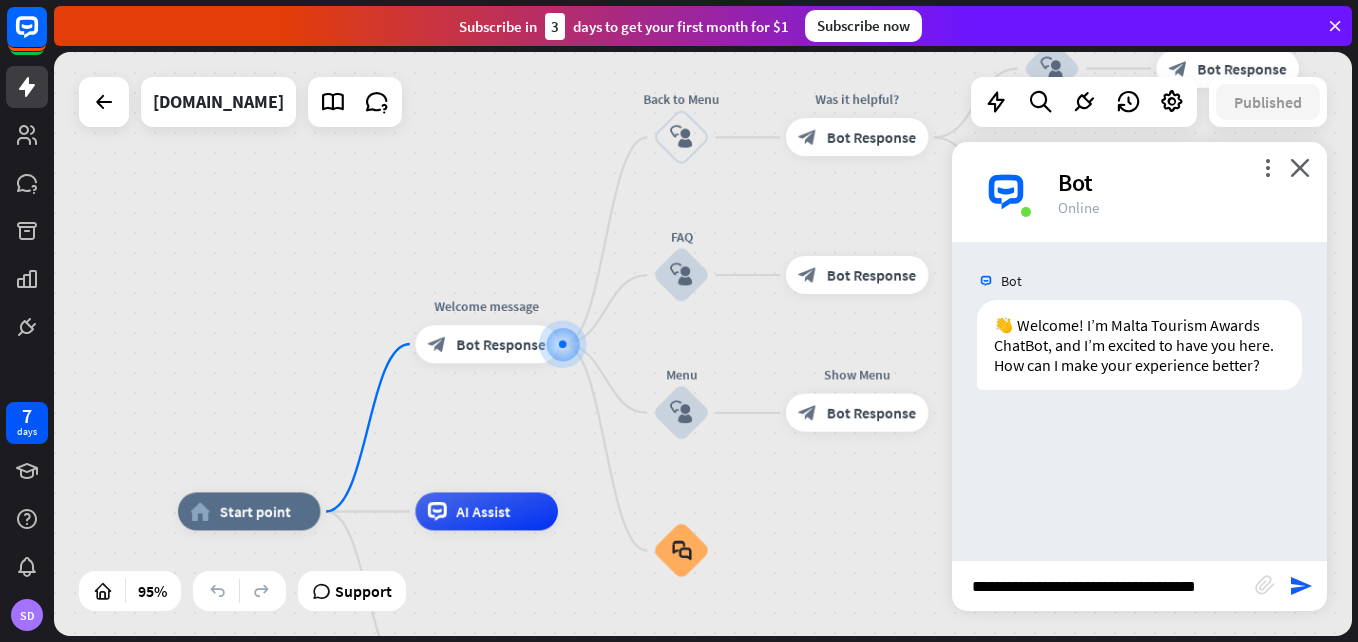 type 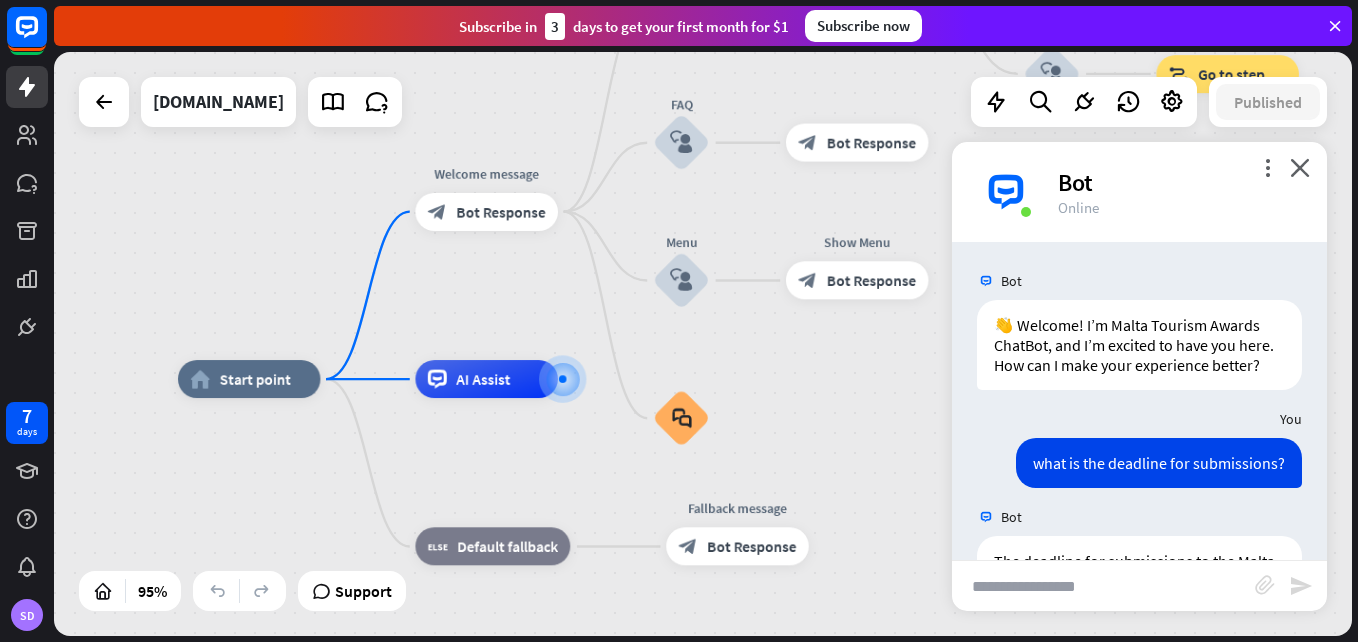 scroll, scrollTop: 216, scrollLeft: 0, axis: vertical 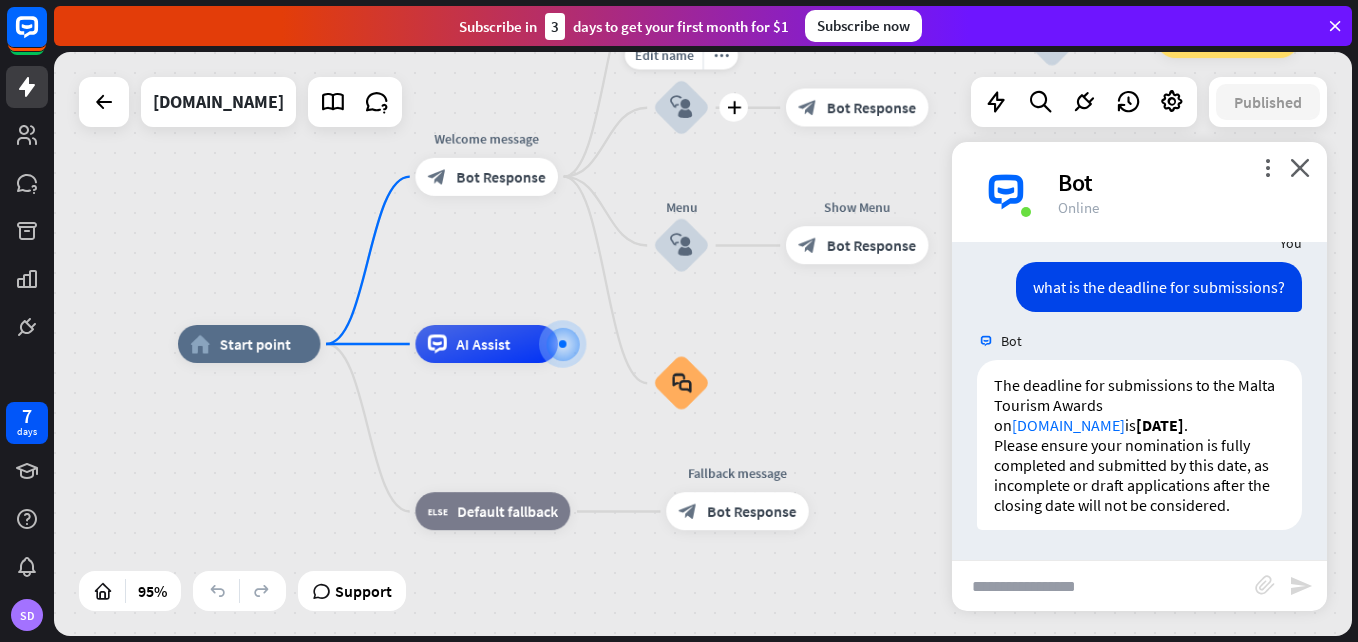 click on "block_user_input" at bounding box center (681, 107) 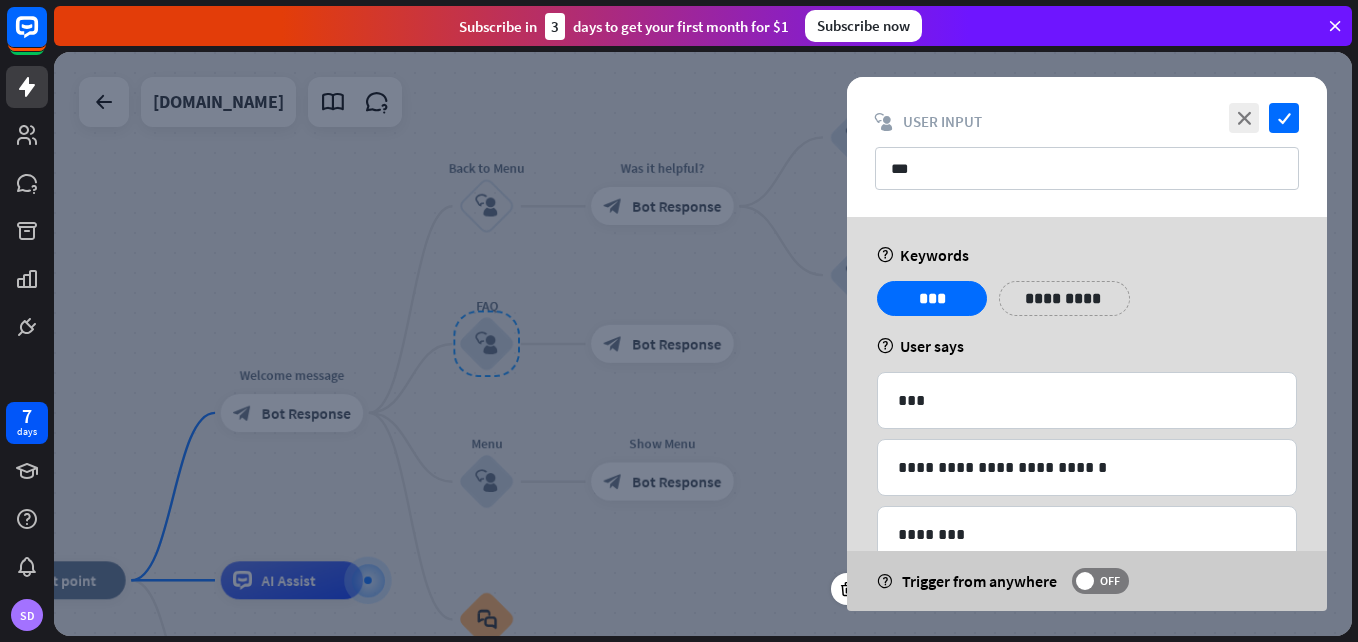scroll, scrollTop: 0, scrollLeft: 0, axis: both 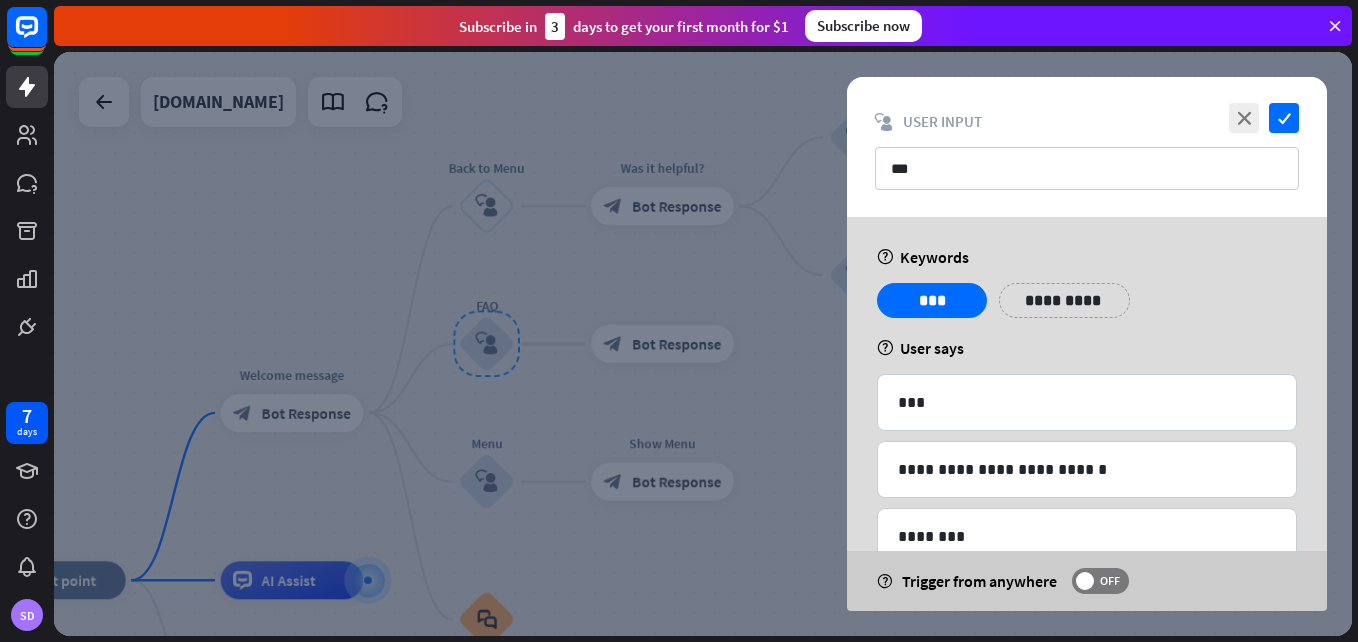 click at bounding box center (703, 344) 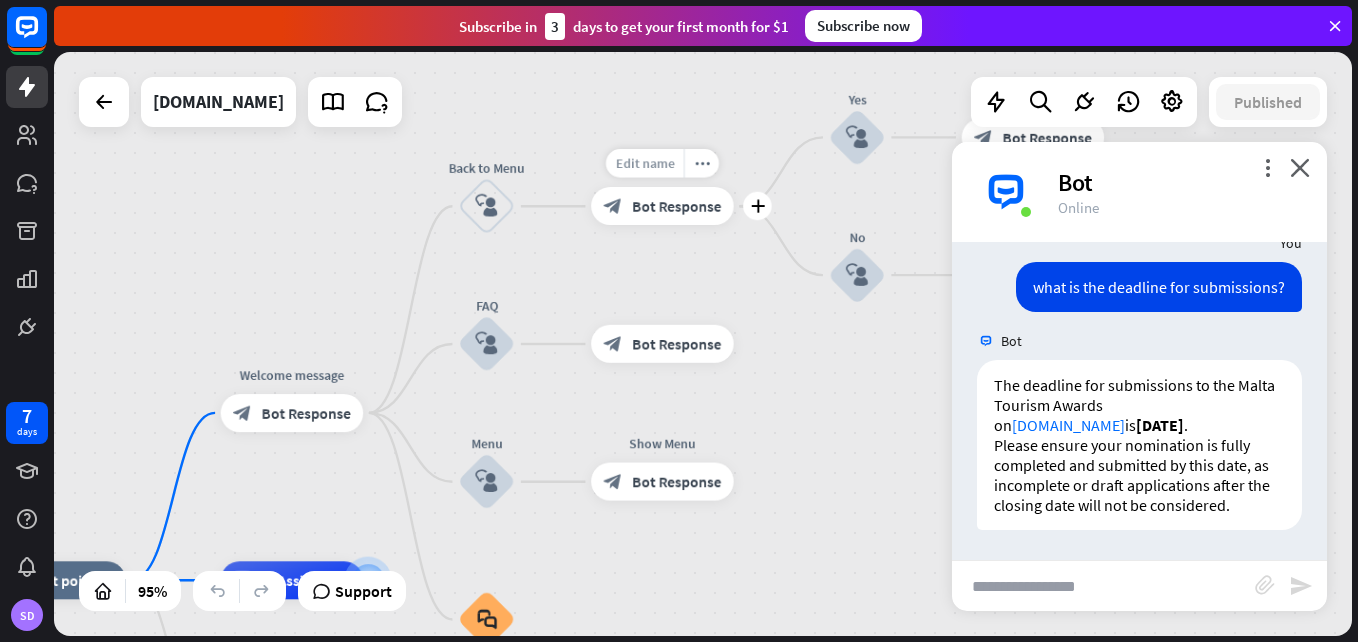 click on "Edit name" at bounding box center (644, 163) 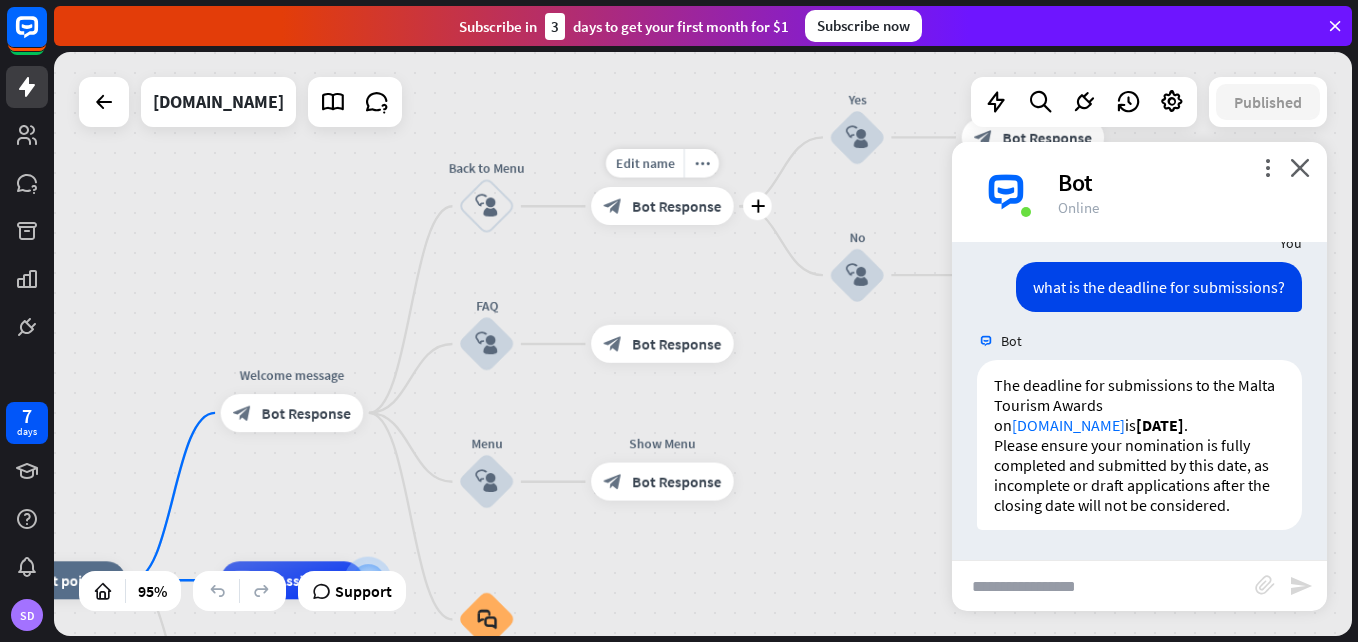 click on "**********" at bounding box center [662, 206] 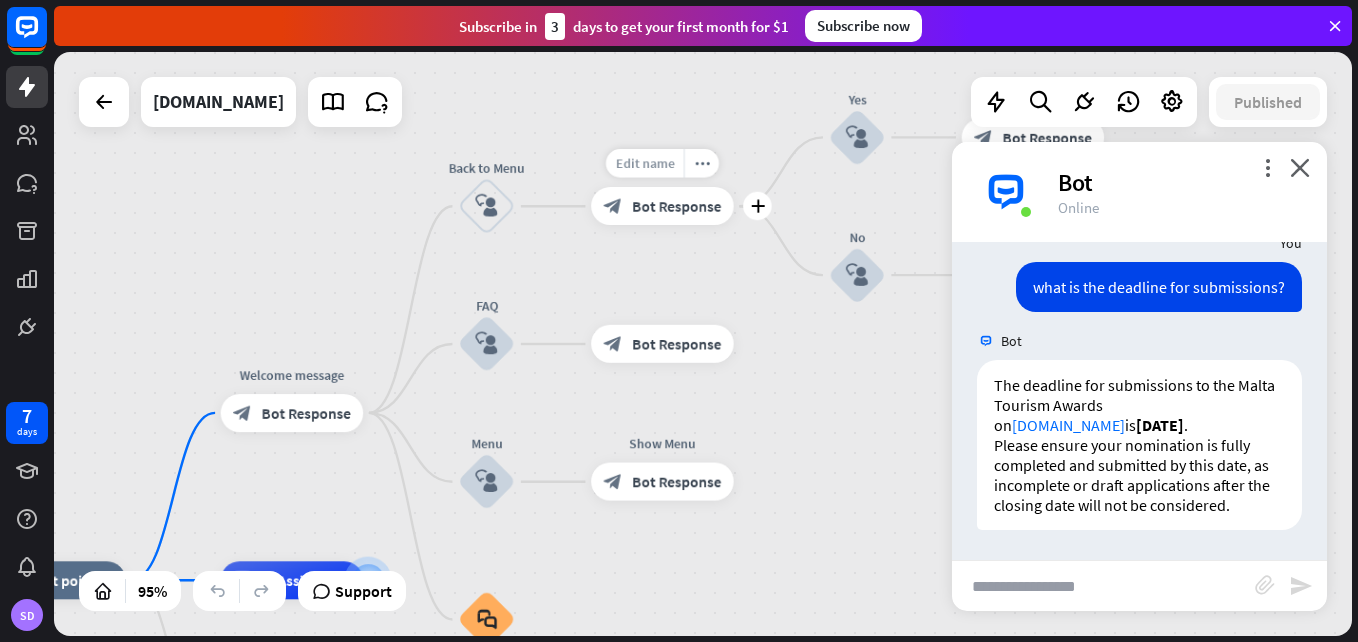 click on "Edit name" at bounding box center [644, 163] 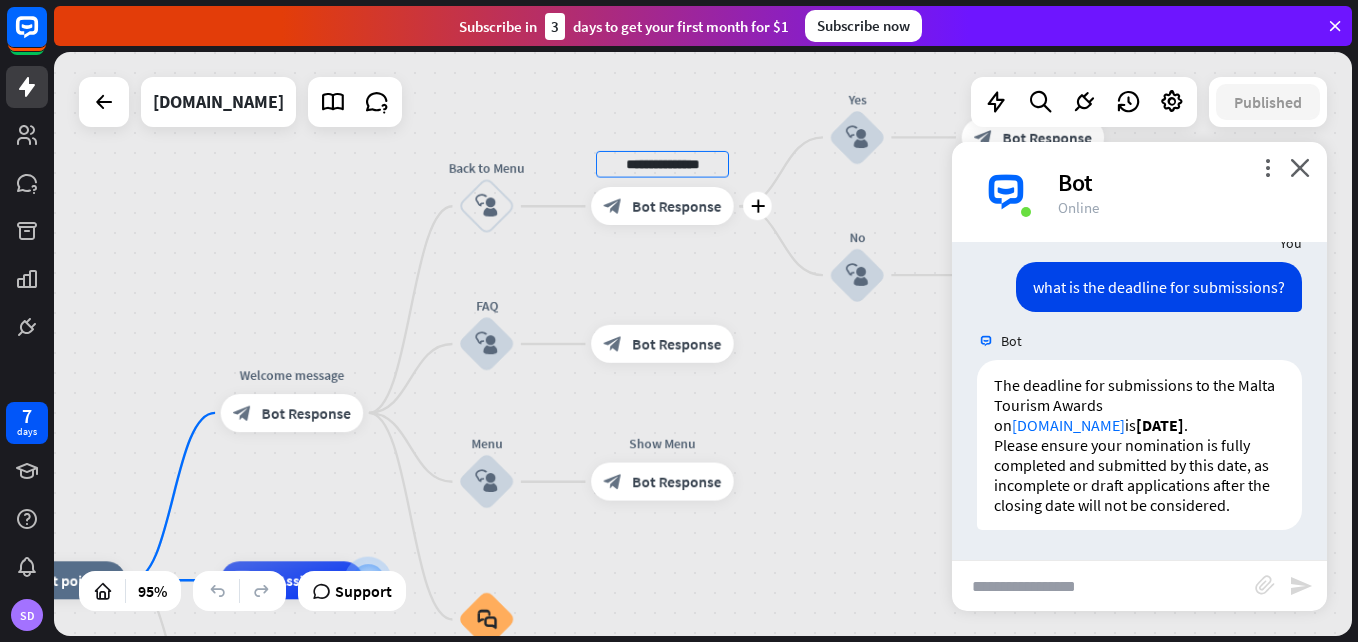 click on "**********" at bounding box center [662, 206] 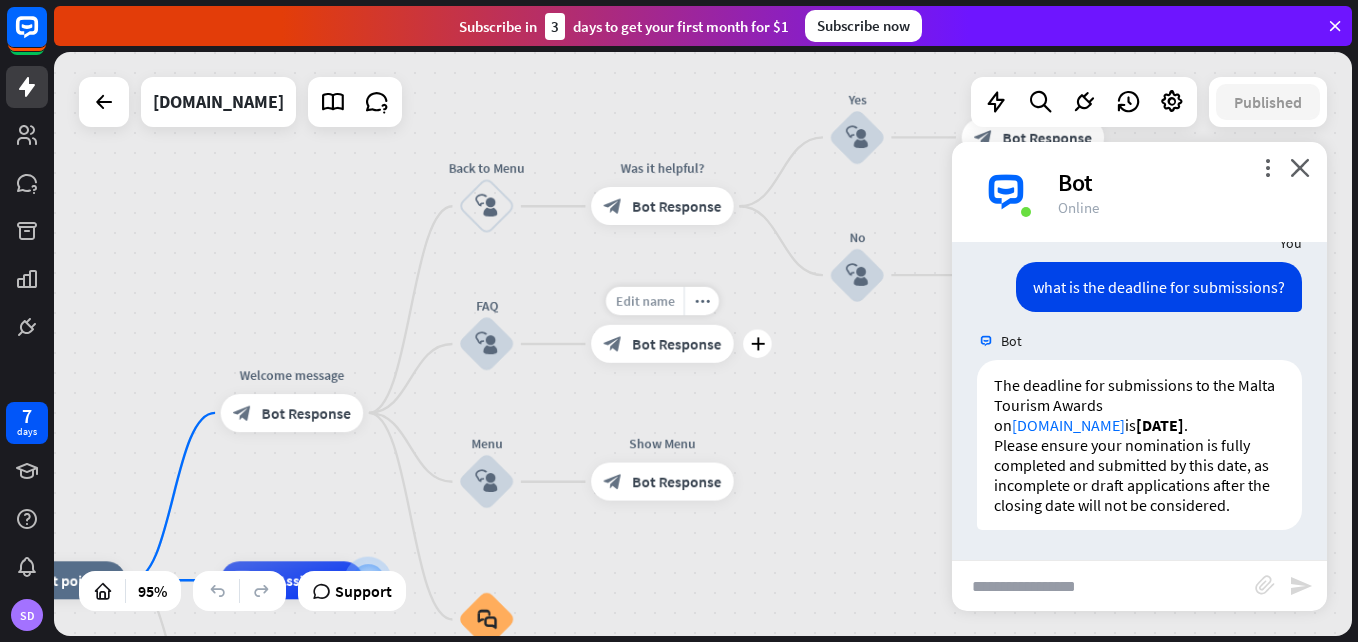 click on "Edit name" at bounding box center (644, 301) 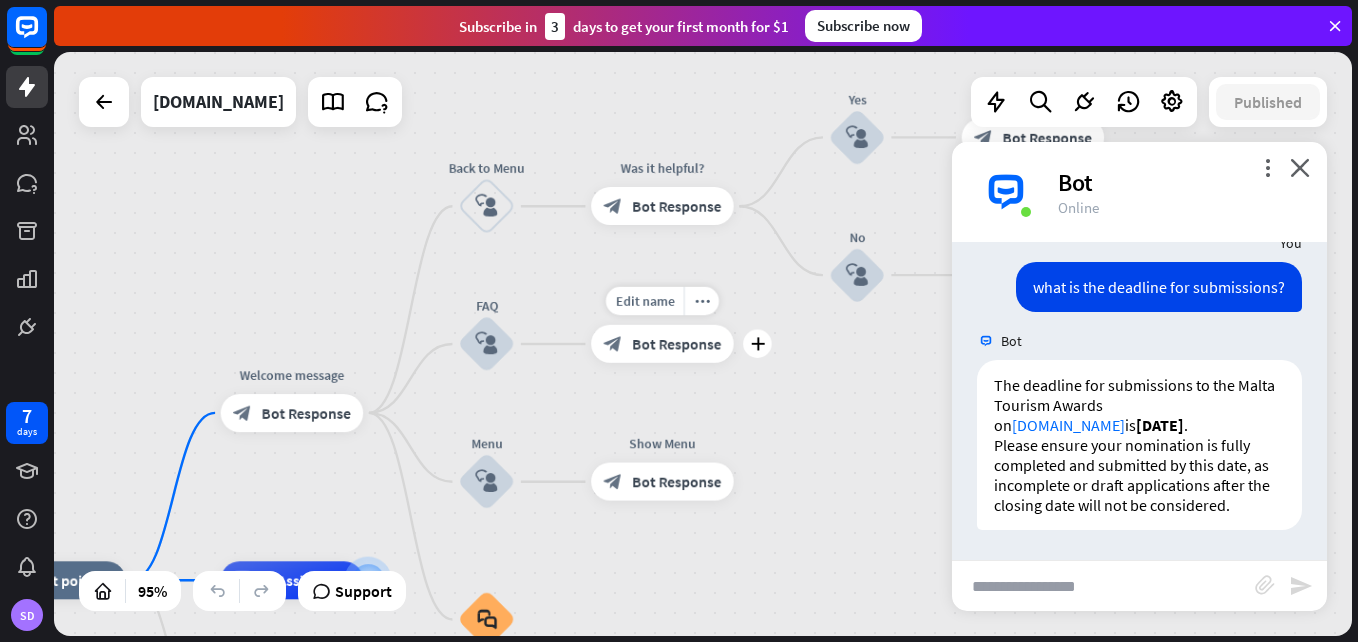 click on "Edit name   more_horiz         plus     block_bot_response   Bot Response" at bounding box center (662, 344) 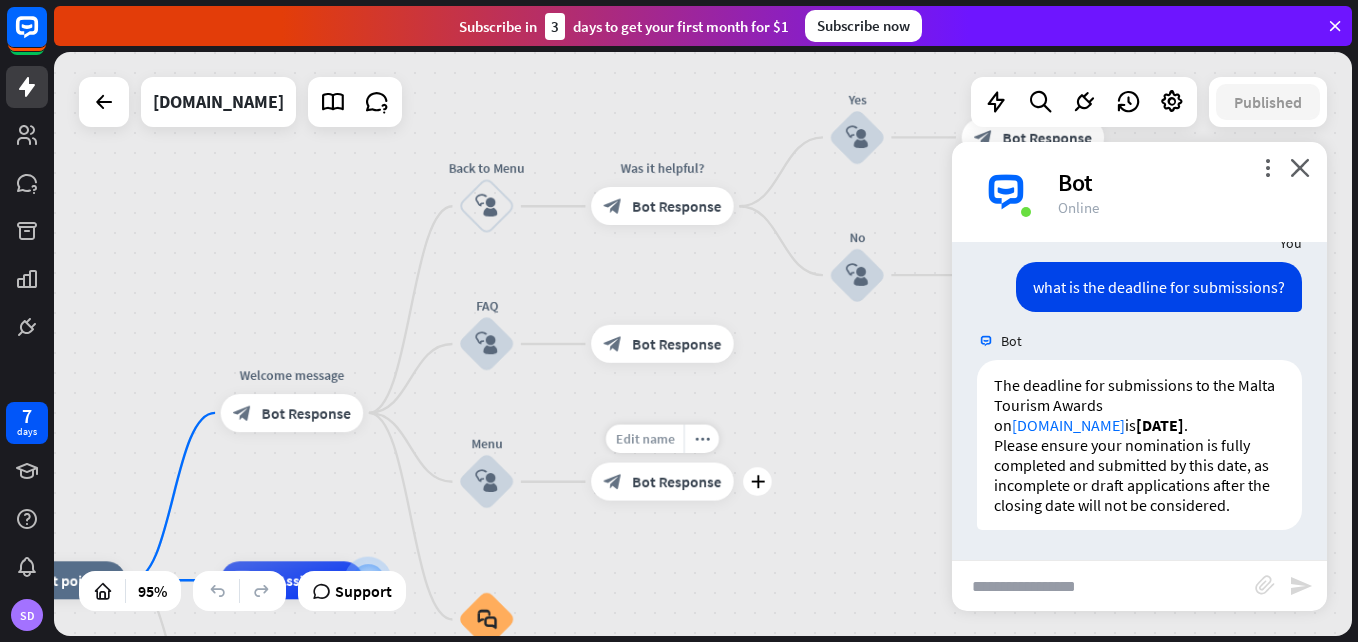 click on "Edit name" at bounding box center (644, 438) 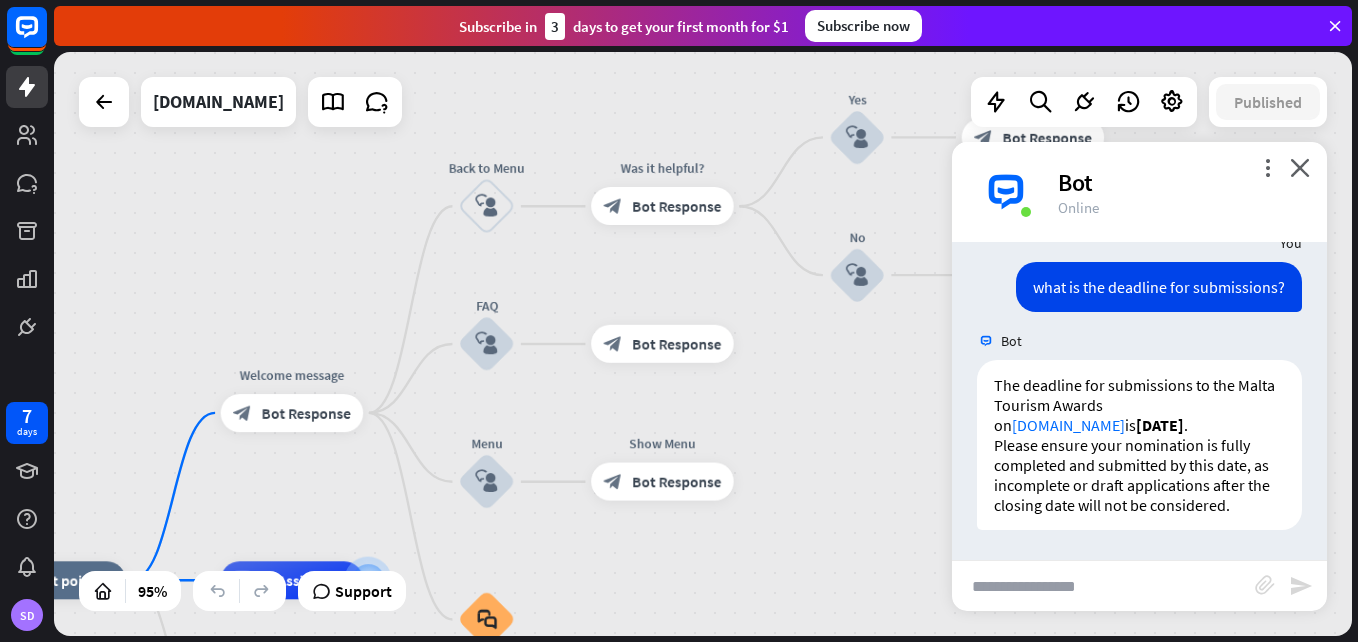 click on "home_2   Start point                 Welcome message   block_bot_response   Bot Response                 Back to Menu   block_user_input                 Was it helpful?   block_bot_response   Bot Response                 Yes   block_user_input                 Thank you!   block_bot_response   Bot Response                 No   block_user_input                 Back to Menu   block_goto   Go to step                 FAQ   block_user_input                   block_bot_response   Bot Response                 Menu   block_user_input         *********         Show Menu   block_bot_response   Bot Response                   block_faq                     AI Assist                       block_fallback   Default fallback                 Fallback message   block_bot_response   Bot Response" at bounding box center [703, 344] 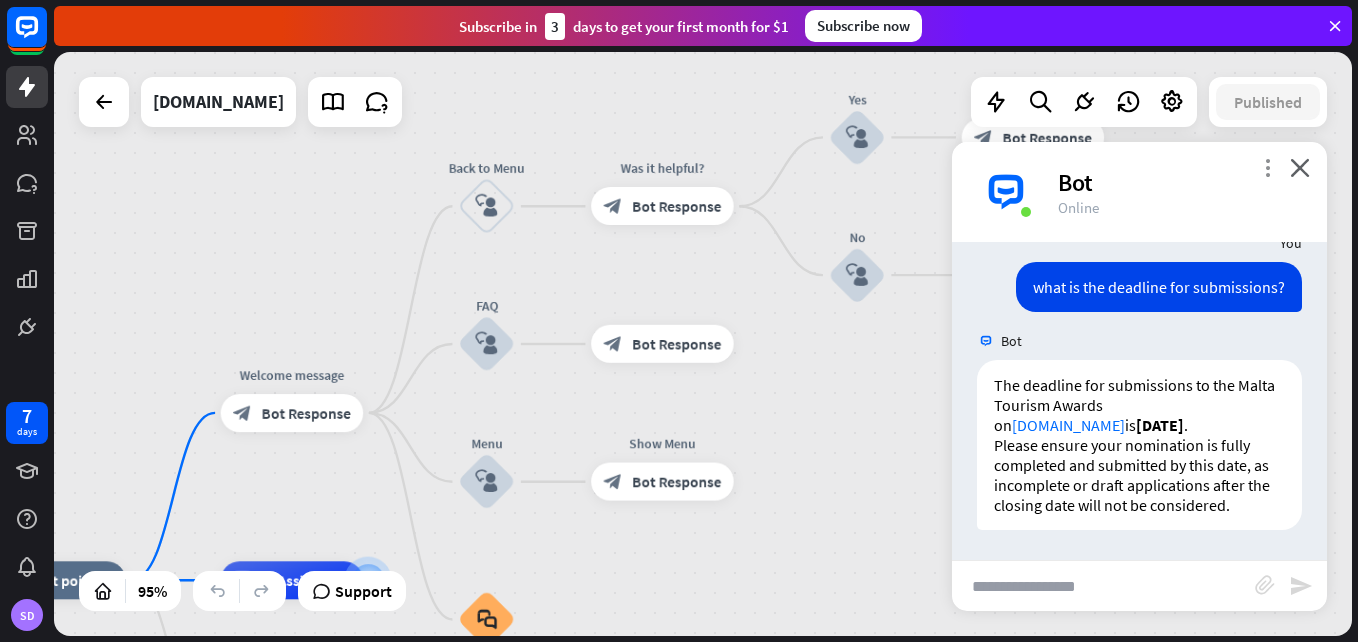 click on "more_vert" at bounding box center [1267, 167] 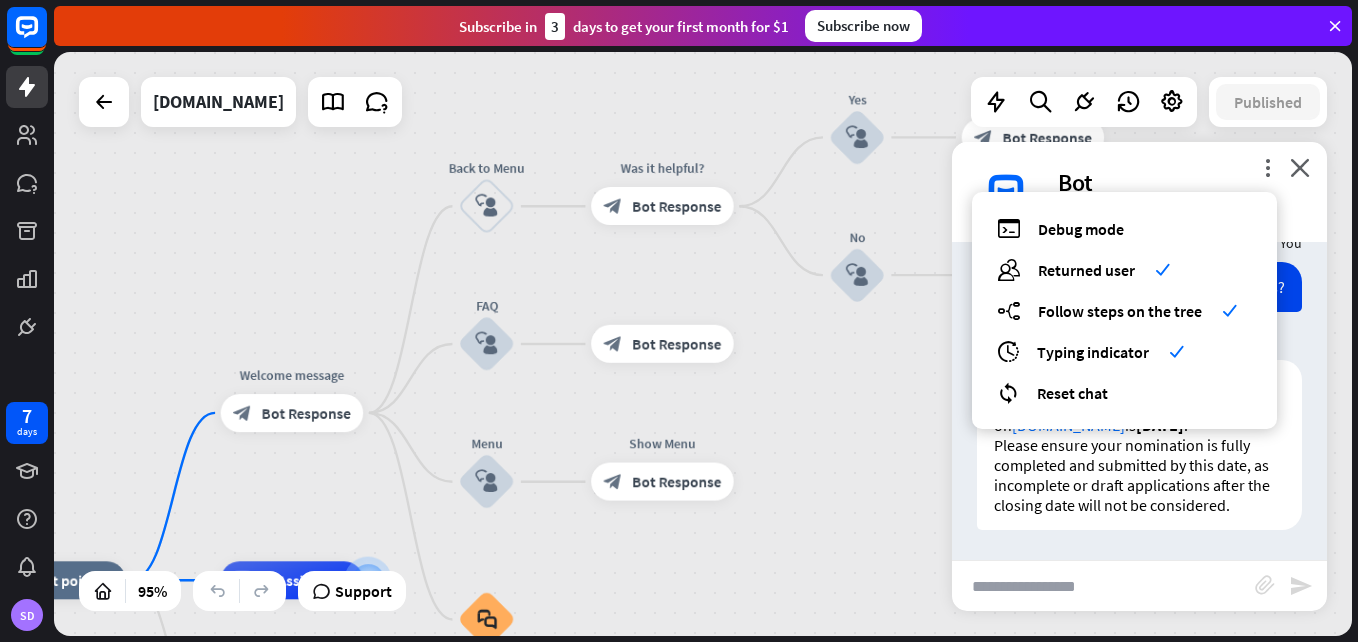 click on "home_2   Start point                 Welcome message   block_bot_response   Bot Response                 Back to Menu   block_user_input                 Was it helpful?   block_bot_response   Bot Response                 Yes   block_user_input                 Thank you!   block_bot_response   Bot Response                 No   block_user_input                 Back to Menu   block_goto   Go to step                 FAQ   block_user_input                   block_bot_response   Bot Response                 Menu   block_user_input                 Show Menu   block_bot_response   Bot Response                   block_faq                     AI Assist                       block_fallback   Default fallback                 Fallback message   block_bot_response   Bot Response" at bounding box center (703, 344) 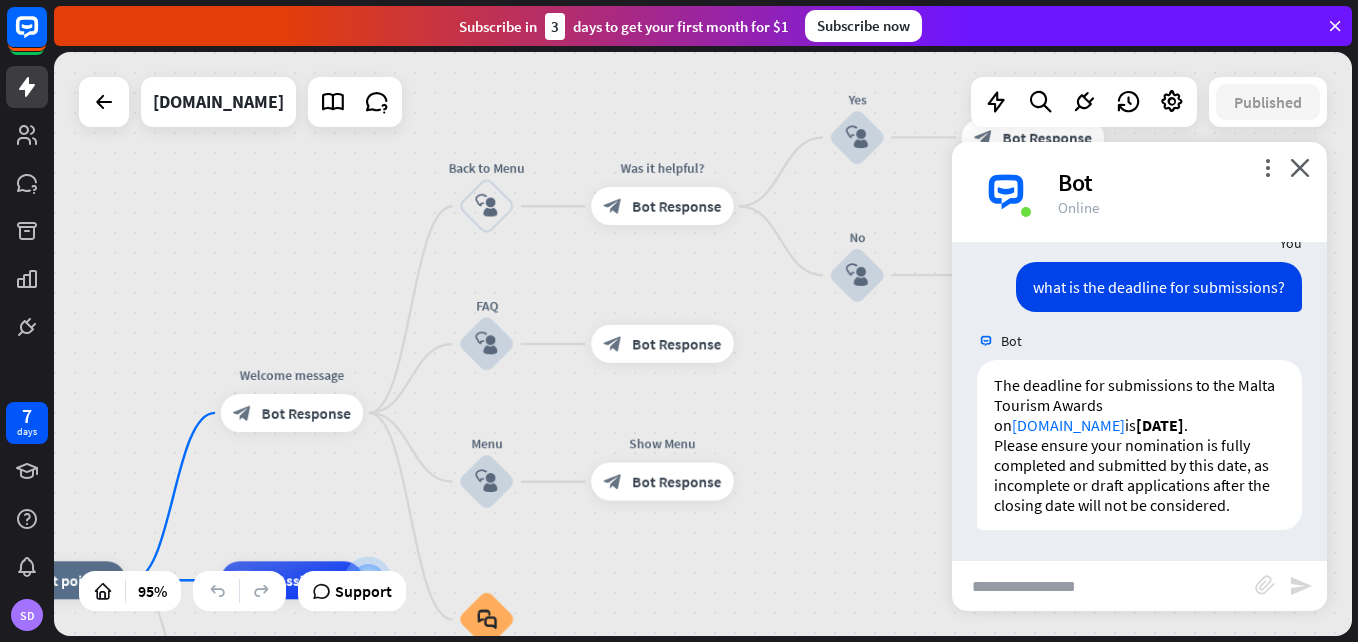 drag, startPoint x: 1081, startPoint y: 166, endPoint x: 706, endPoint y: 587, distance: 563.7961 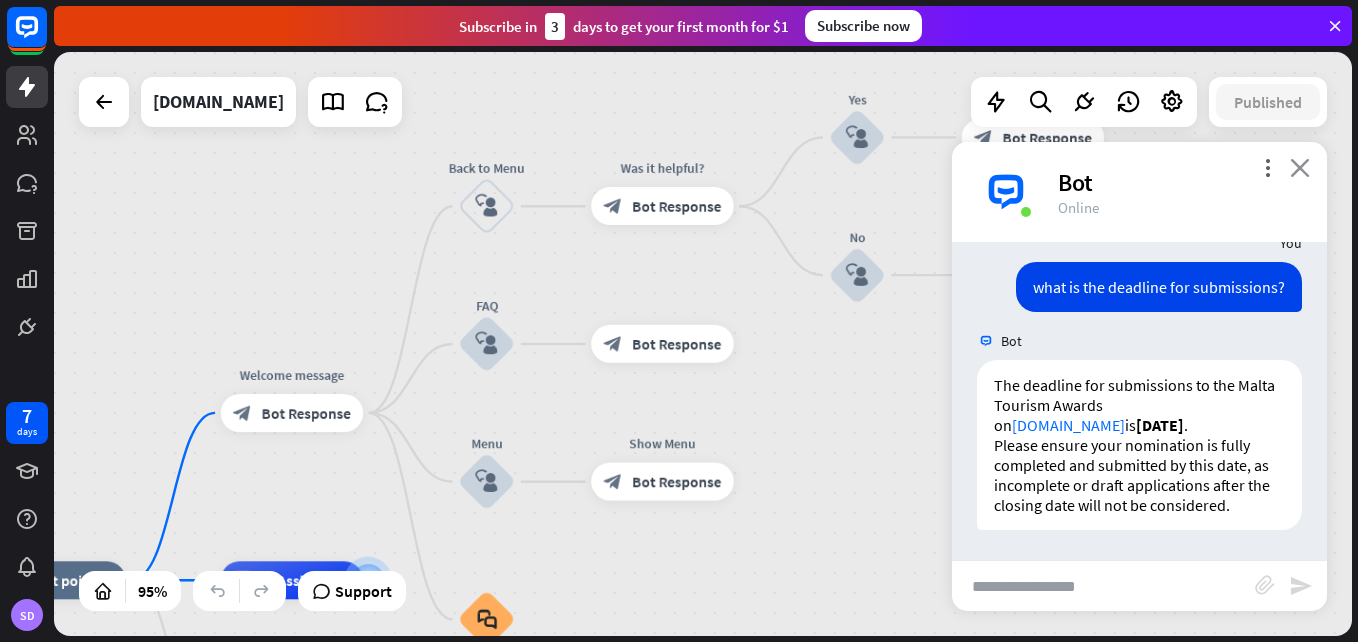 click on "close" at bounding box center [1300, 167] 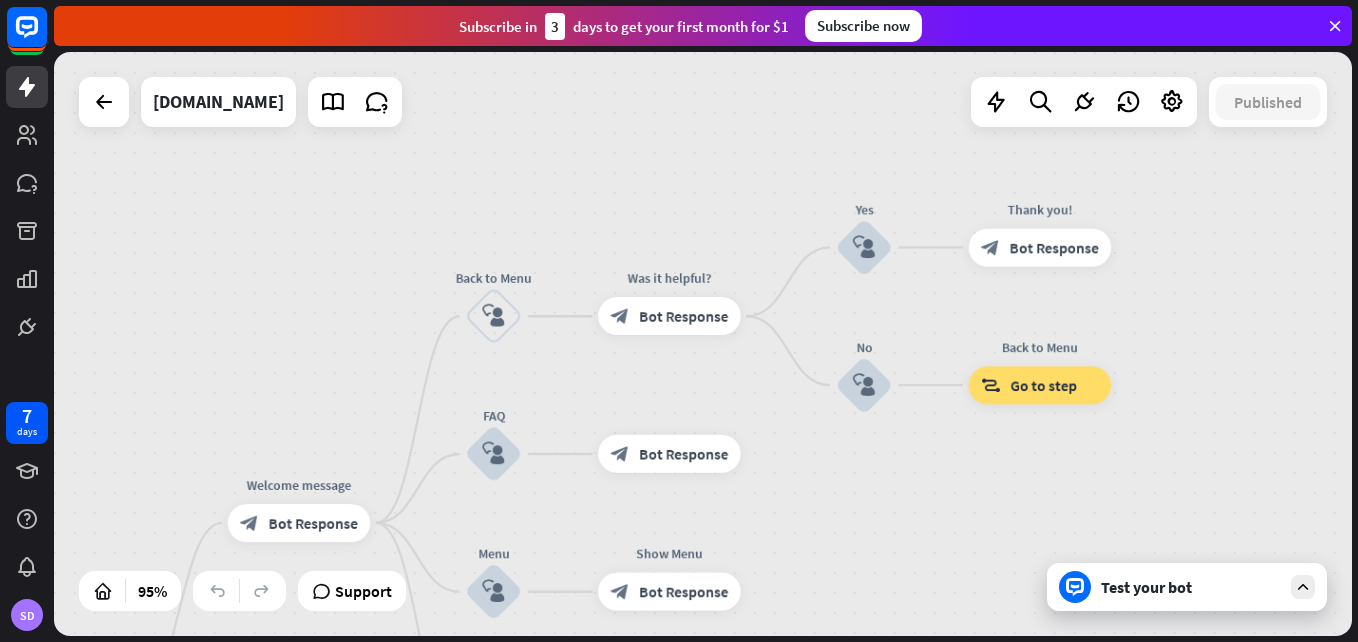 drag, startPoint x: 1181, startPoint y: 190, endPoint x: 1188, endPoint y: 300, distance: 110.2225 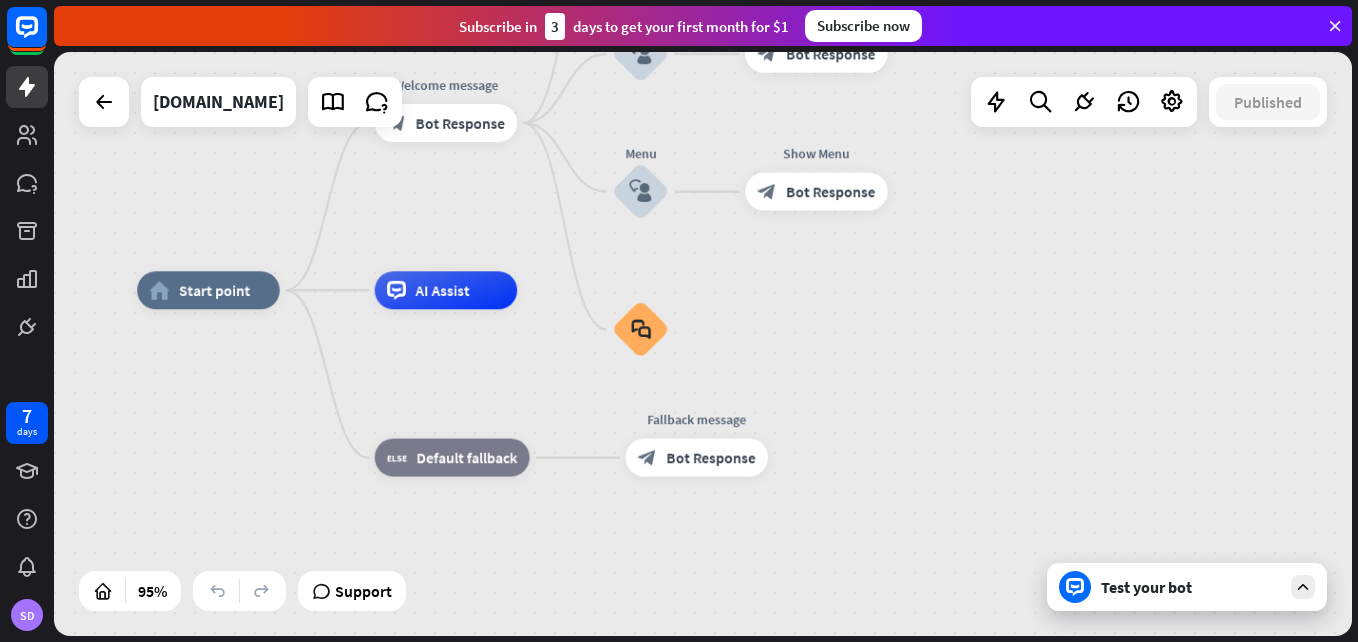 drag, startPoint x: 1214, startPoint y: 434, endPoint x: 1361, endPoint y: 34, distance: 426.15607 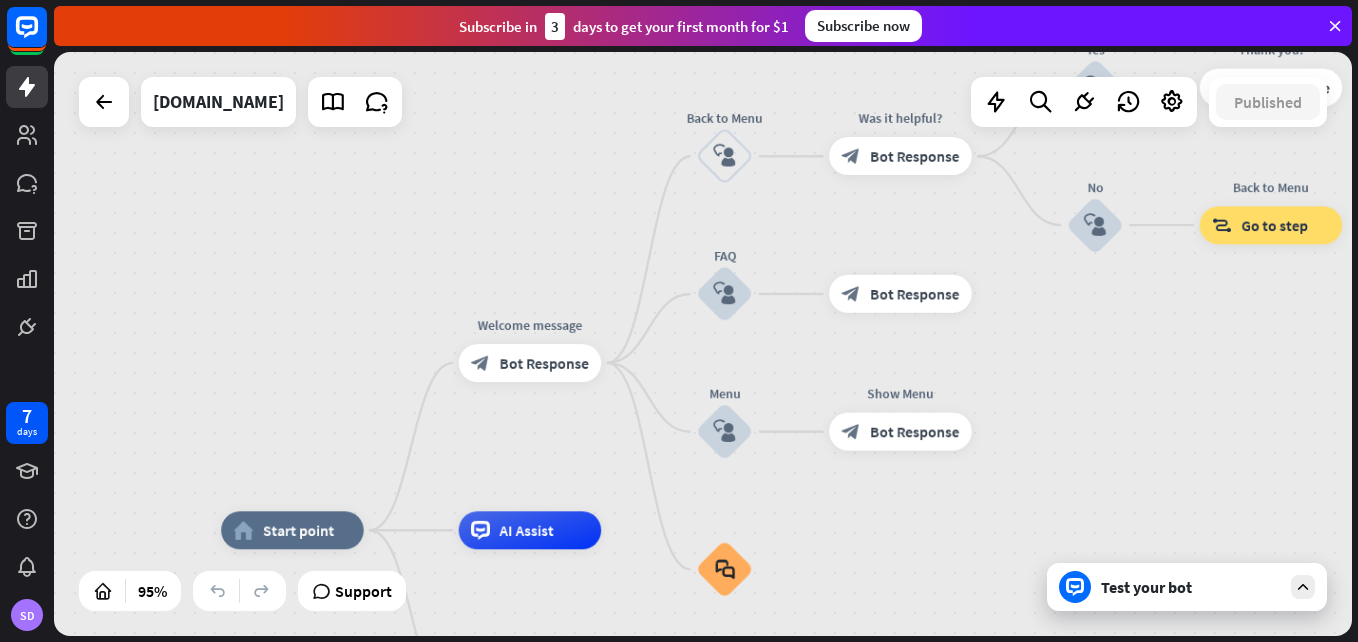 drag, startPoint x: 972, startPoint y: 256, endPoint x: 1056, endPoint y: 496, distance: 254.27544 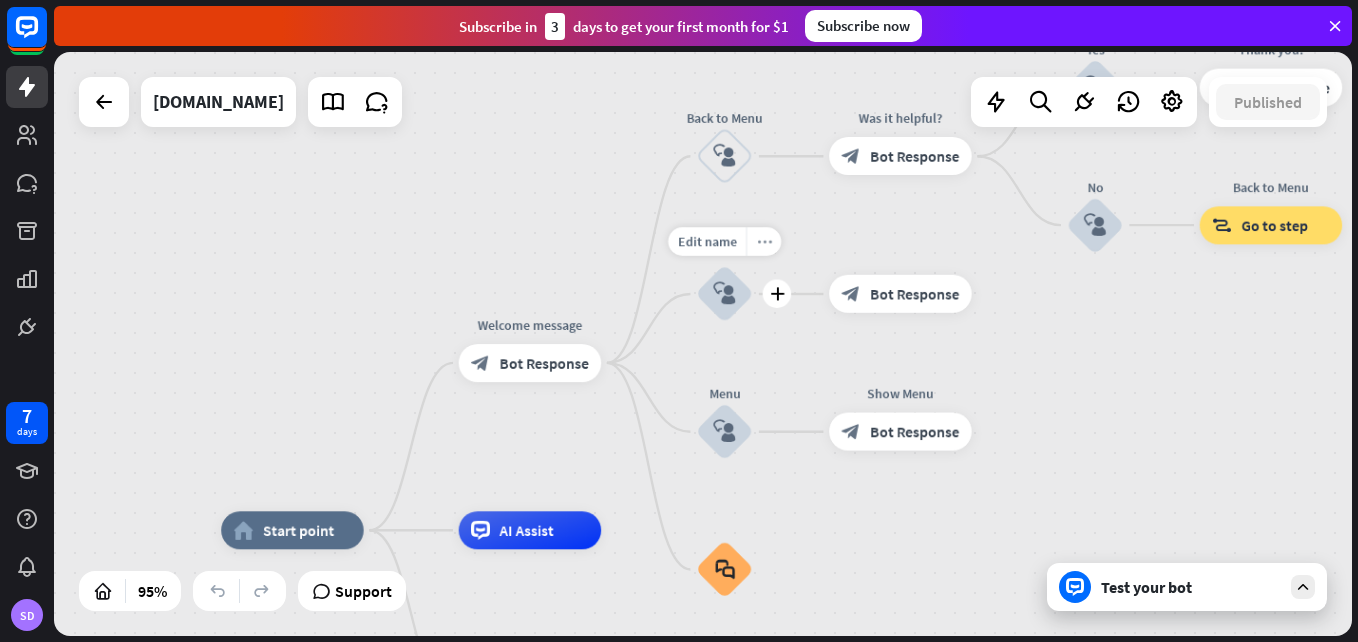 click on "more_horiz" at bounding box center [763, 242] 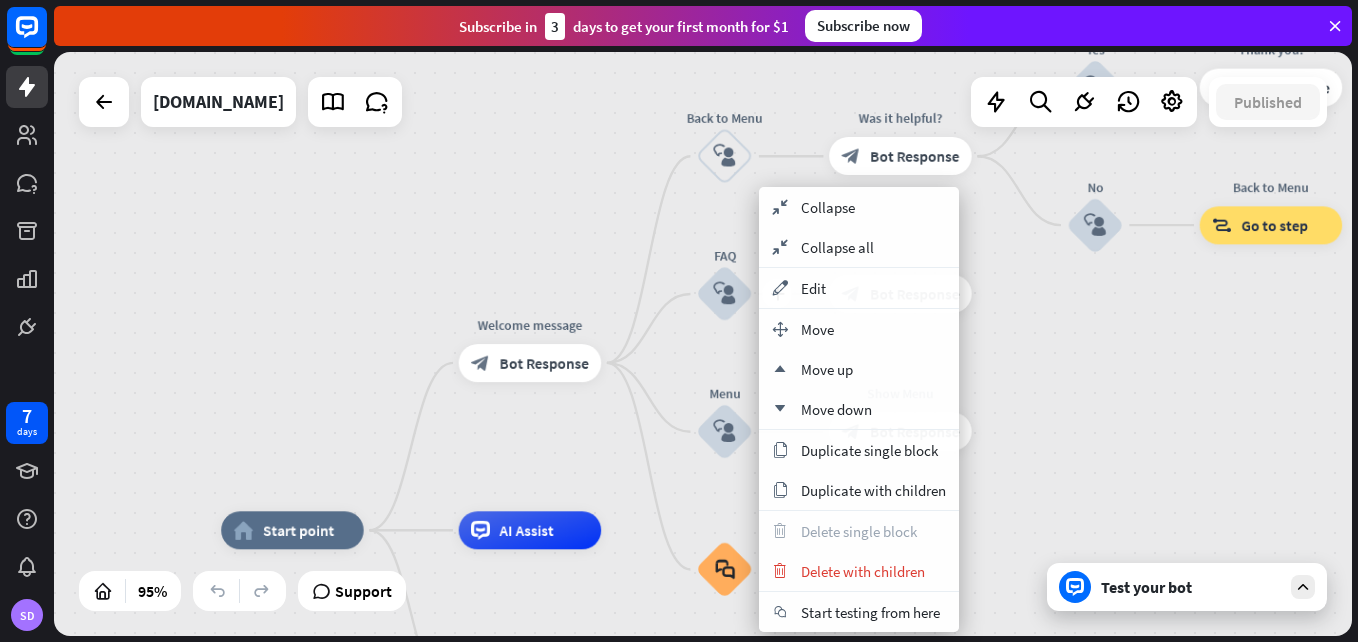 click on "plus   FAQ   block_user_input" at bounding box center (724, 293) 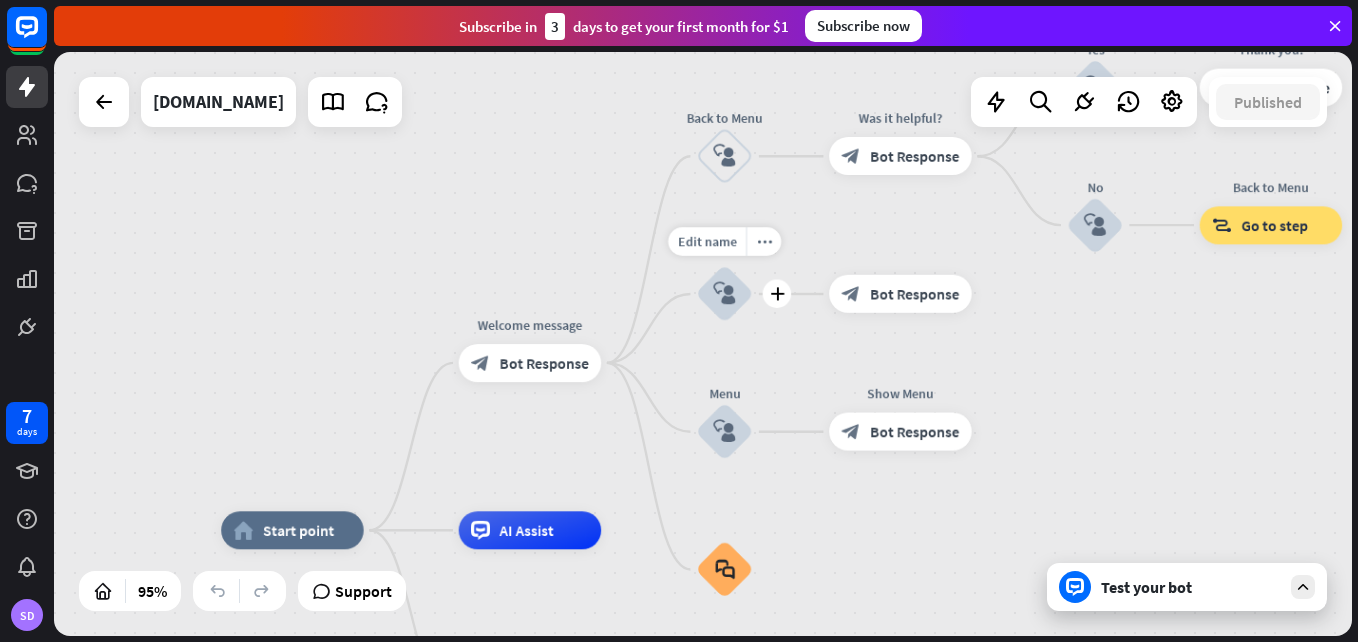 click on "Edit name   more_horiz         plus     block_user_input" at bounding box center (724, 293) 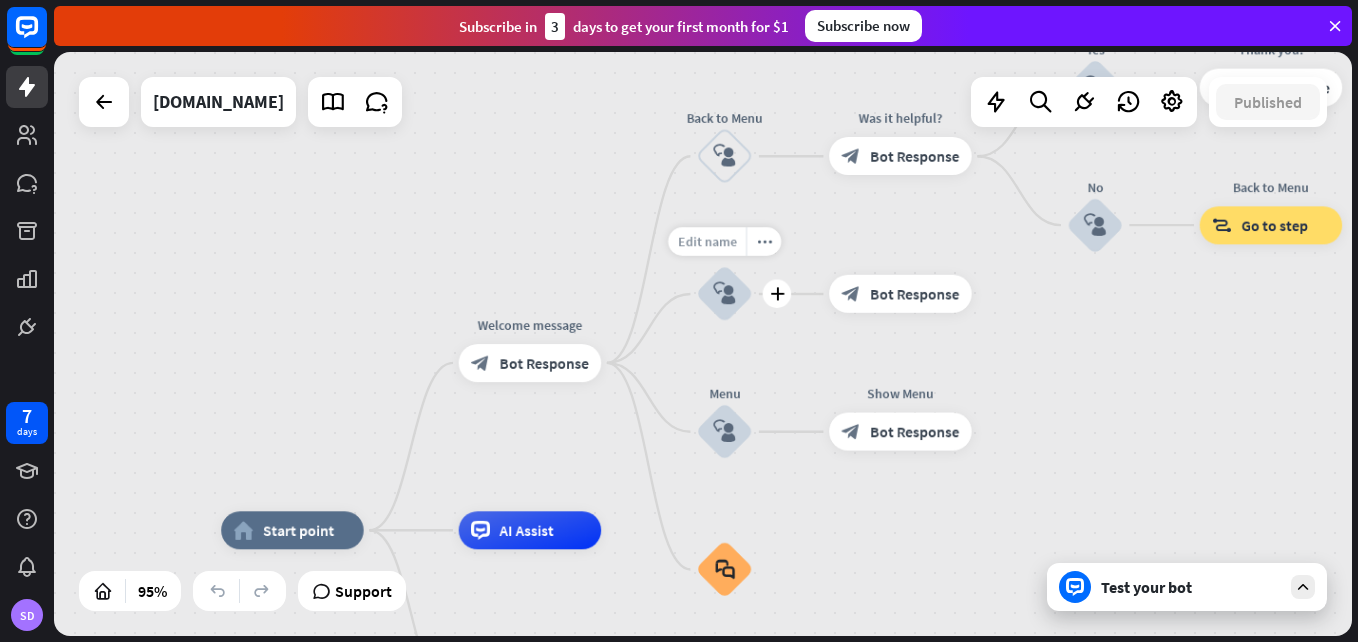 click on "Edit name" at bounding box center (707, 241) 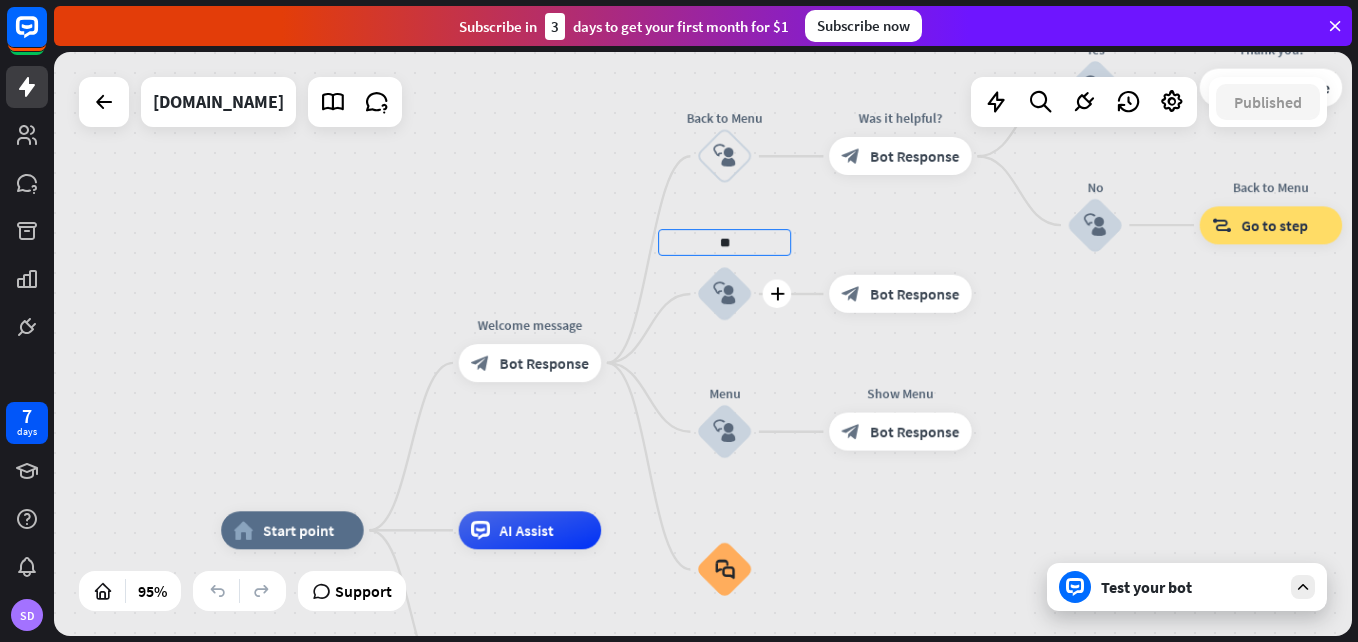 type on "*" 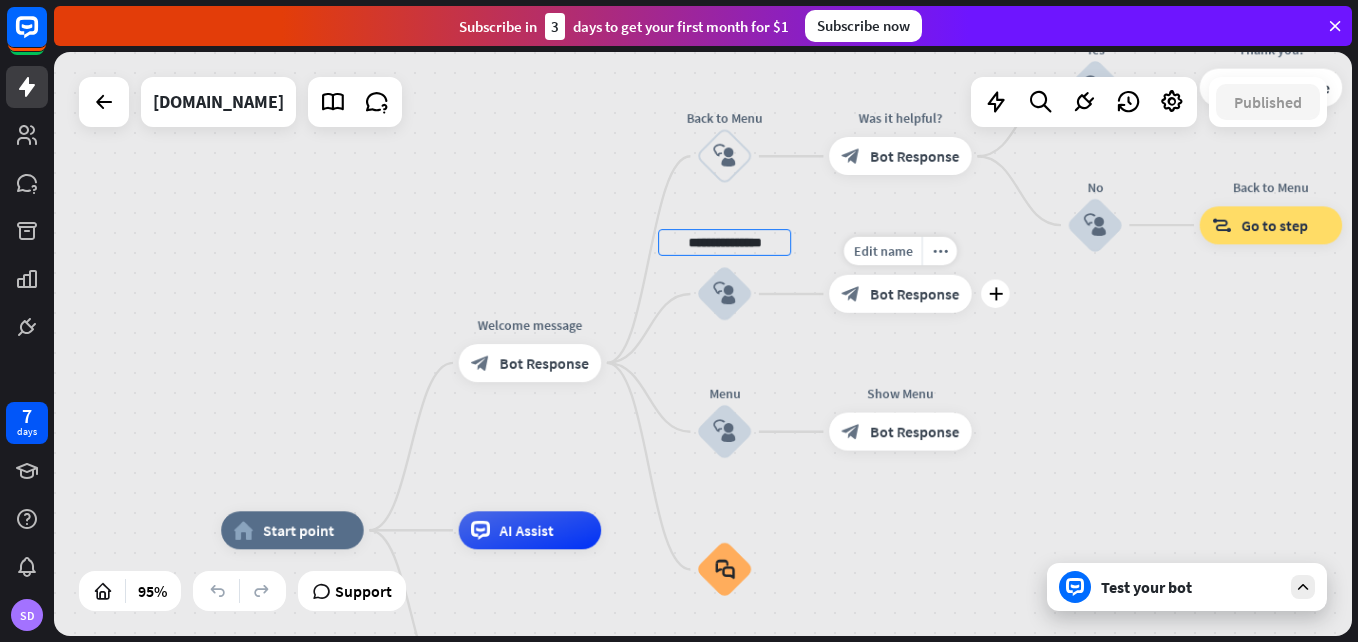 type on "**********" 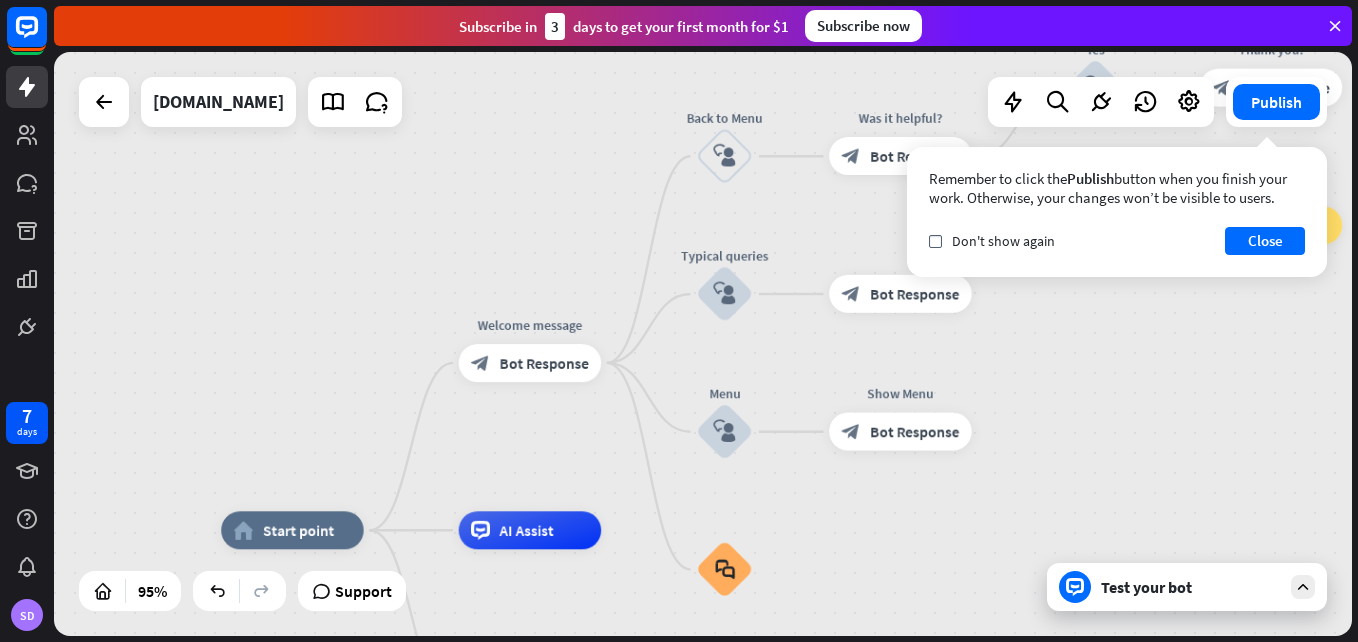 click on "home_2   Start point                 Welcome message   block_bot_response   Bot Response       Edit name   more_horiz           Back to Menu   block_user_input                 Was it helpful?   block_bot_response   Bot Response                 Yes   block_user_input                 Thank you!   block_bot_response   Bot Response                 No   block_user_input                 Back to Menu   block_goto   Go to step                 Typical queries   block_user_input                   block_bot_response   Bot Response                 Menu   block_user_input                 Show Menu   block_bot_response   Bot Response                   block_faq                     AI Assist                   block_fallback   Default fallback                 Fallback message   block_bot_response   Bot Response" at bounding box center [703, 344] 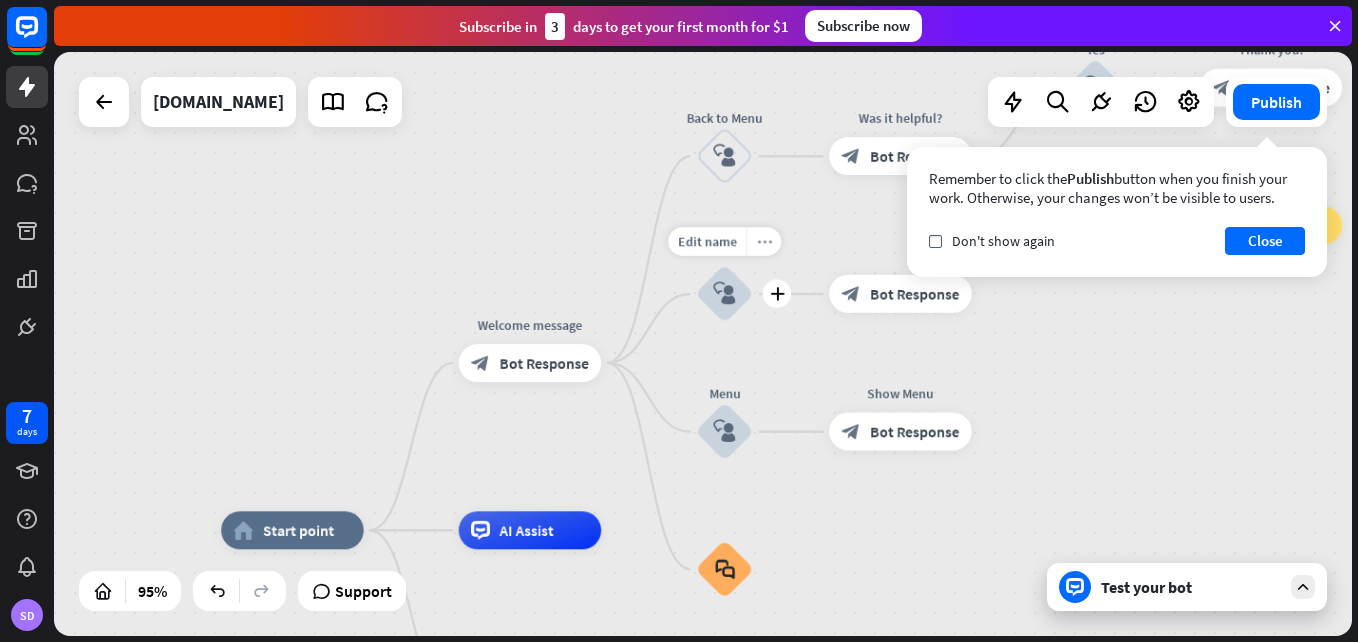 click on "more_horiz" at bounding box center (763, 241) 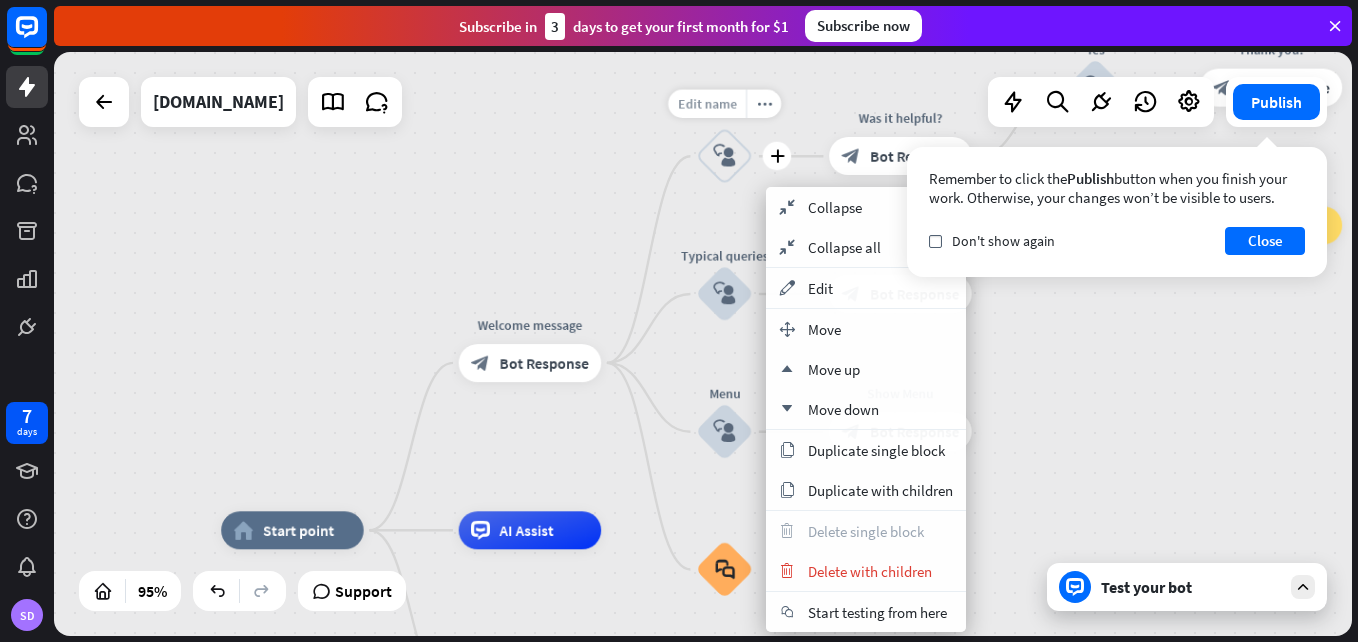 drag, startPoint x: 723, startPoint y: 99, endPoint x: 723, endPoint y: 83, distance: 16 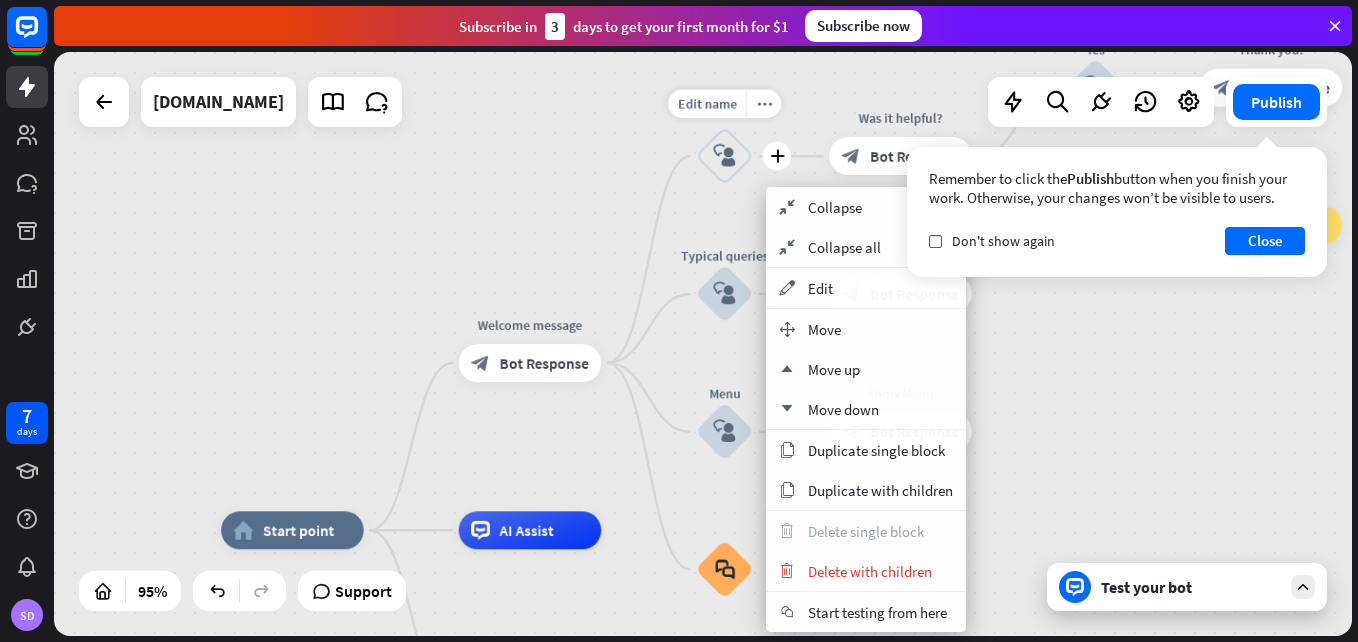 click on "Edit name" at bounding box center [707, 103] 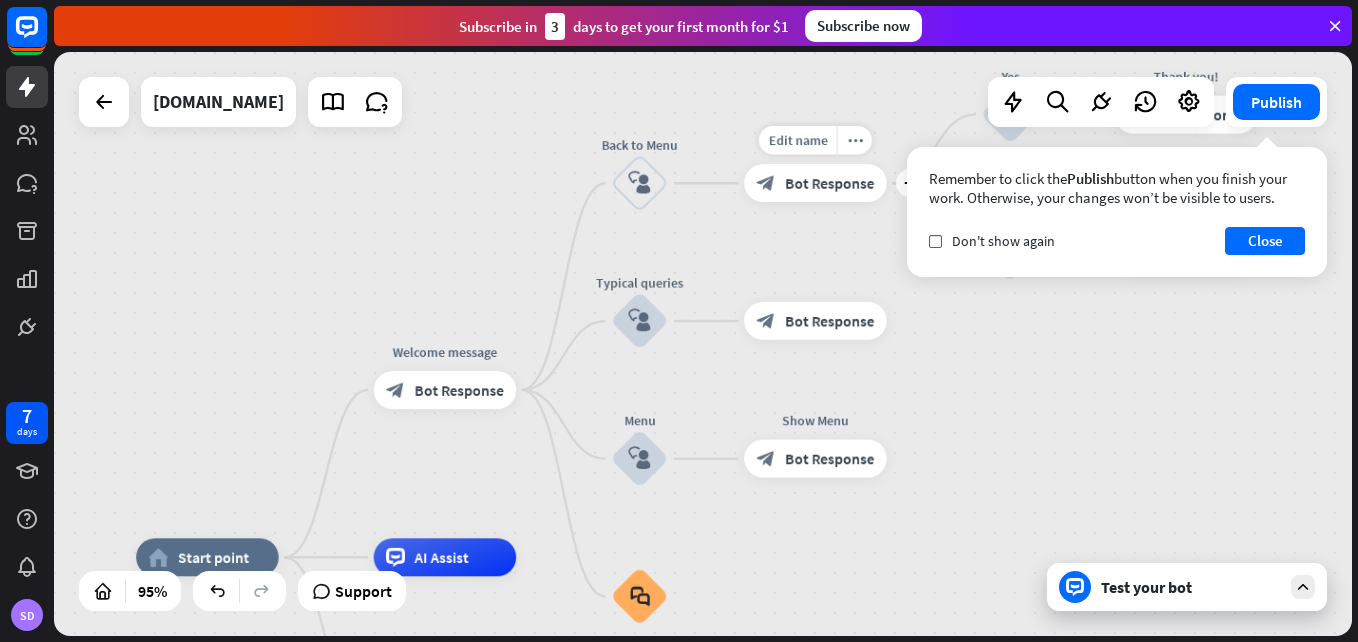 drag, startPoint x: 840, startPoint y: 186, endPoint x: 755, endPoint y: 213, distance: 89.1852 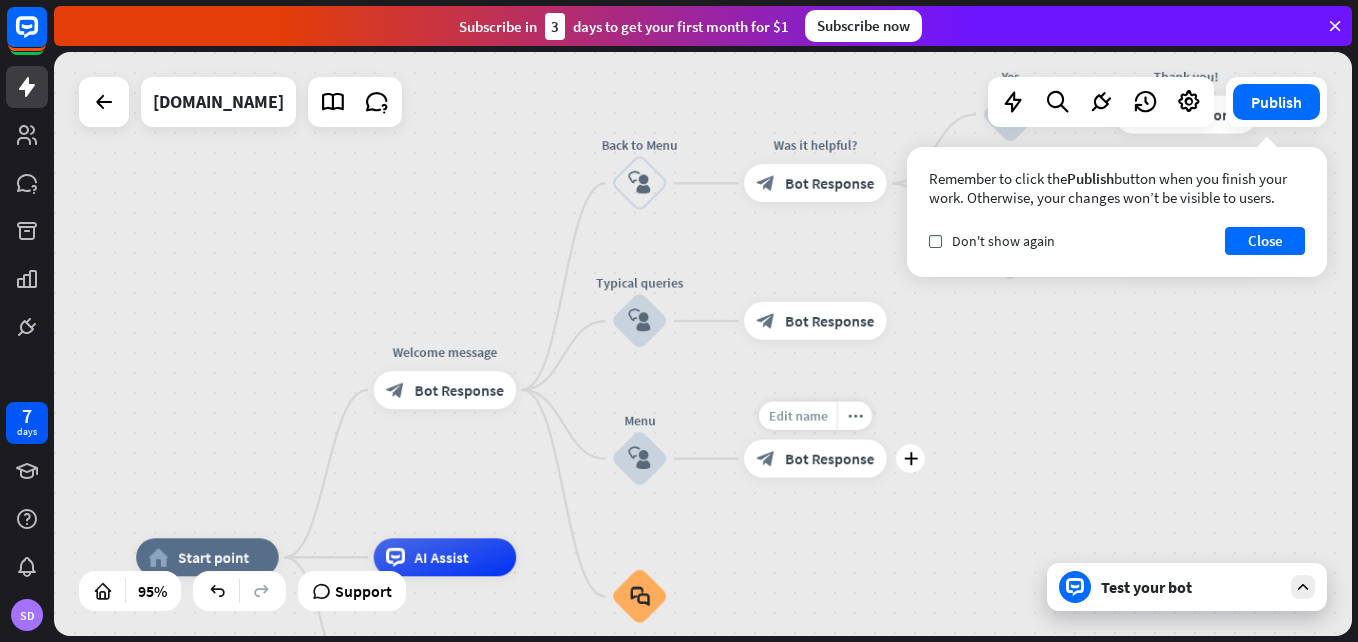 click on "Edit name" at bounding box center [797, 415] 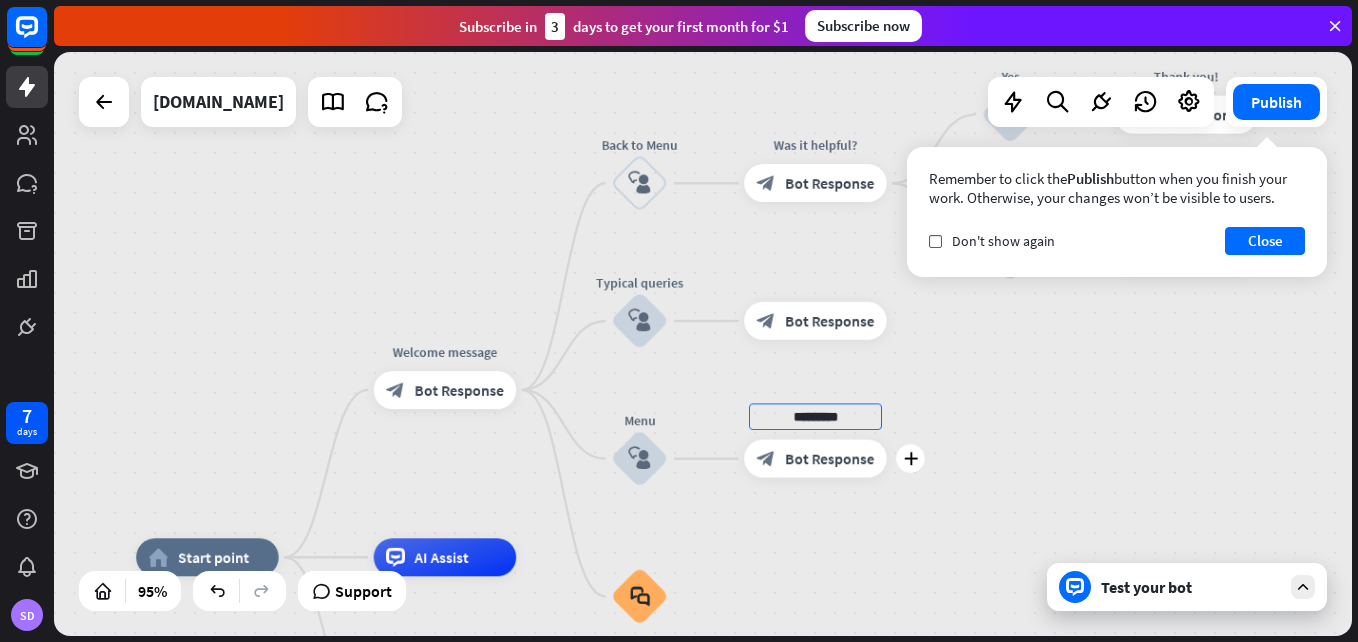 click on "*********       plus     block_bot_response   Bot Response" at bounding box center (815, 459) 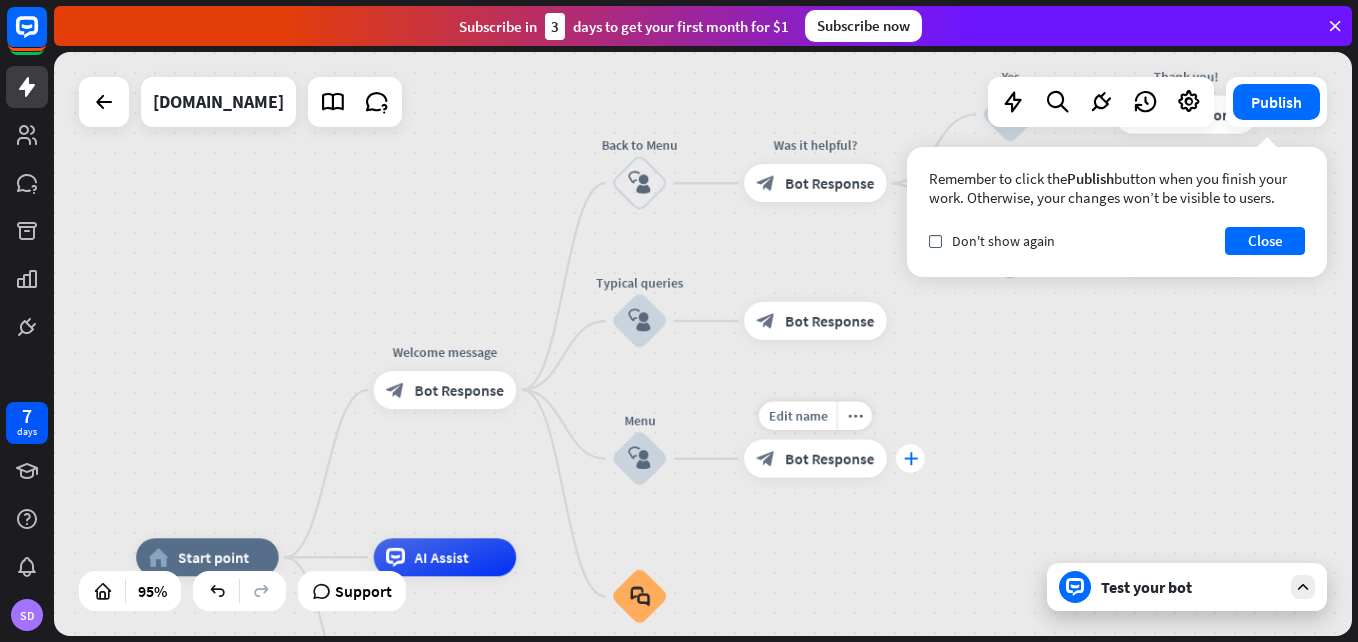 click on "plus" at bounding box center (910, 458) 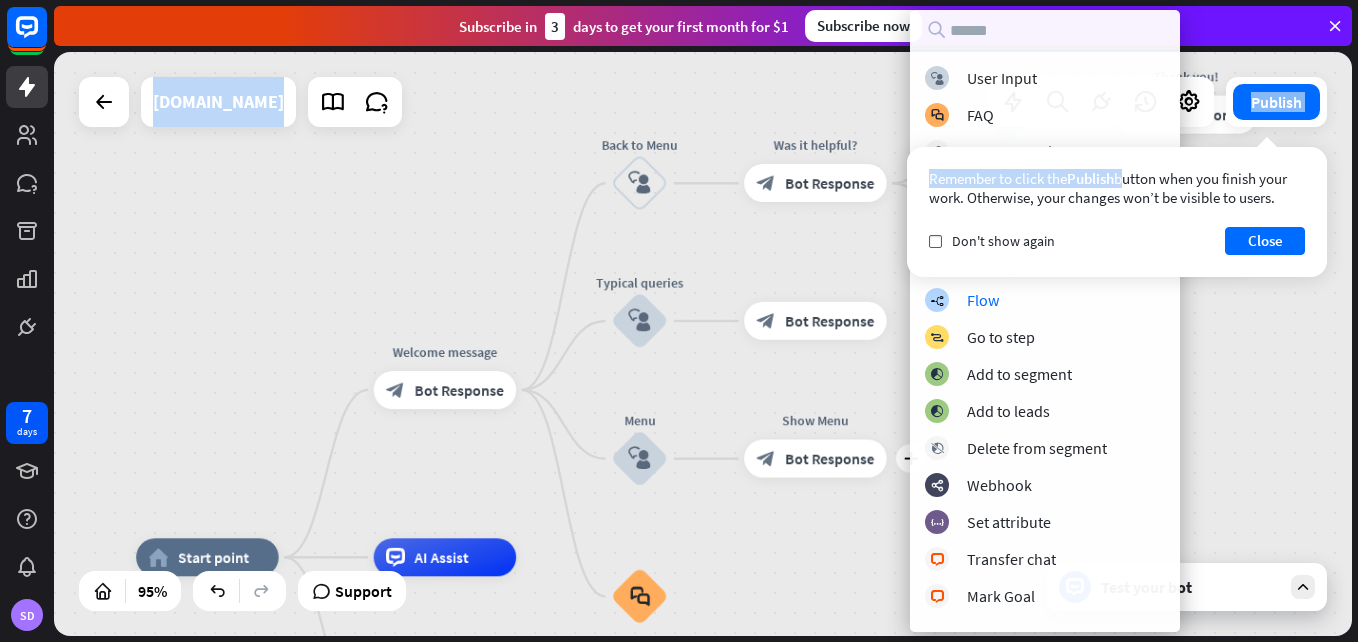 drag, startPoint x: 1125, startPoint y: 164, endPoint x: 1226, endPoint y: 341, distance: 203.78911 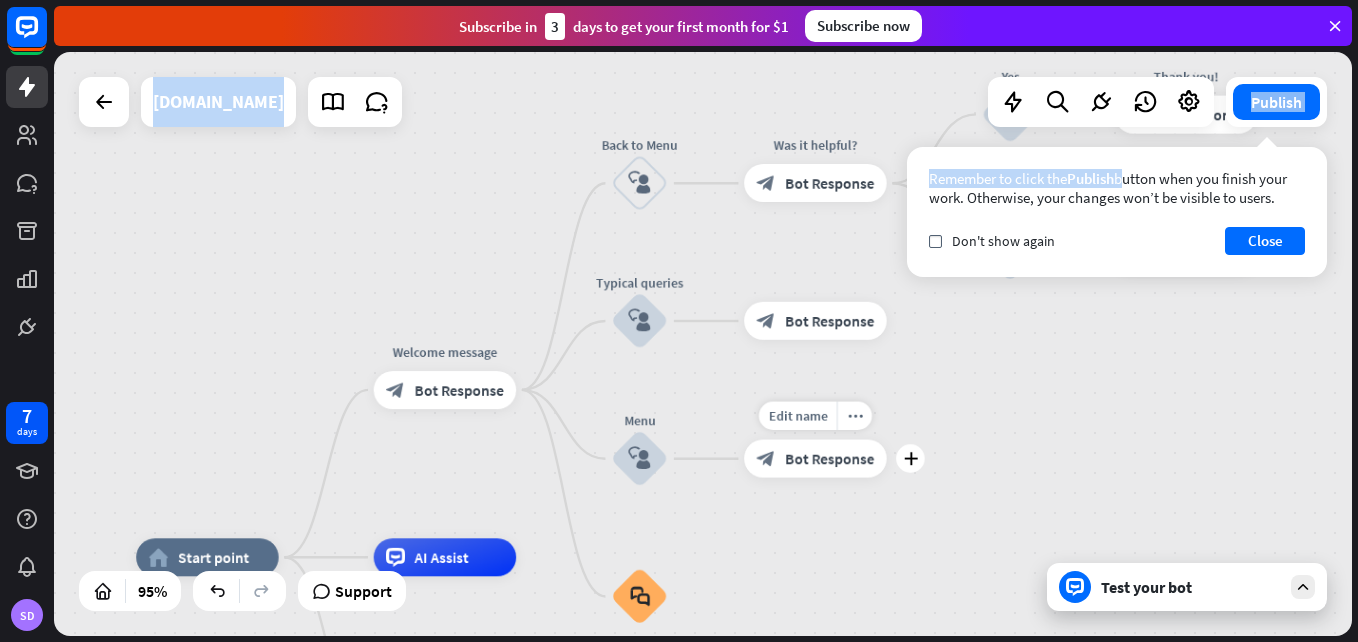 click on "Bot Response" at bounding box center (829, 458) 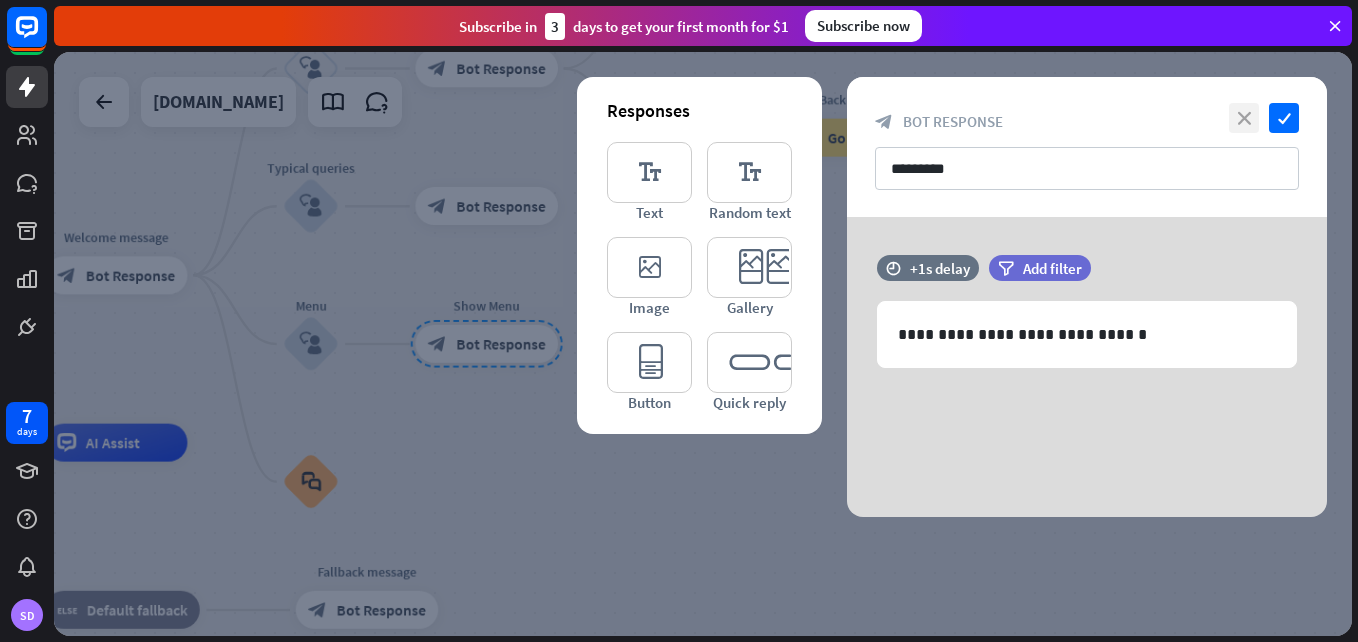 click on "close" at bounding box center [1244, 118] 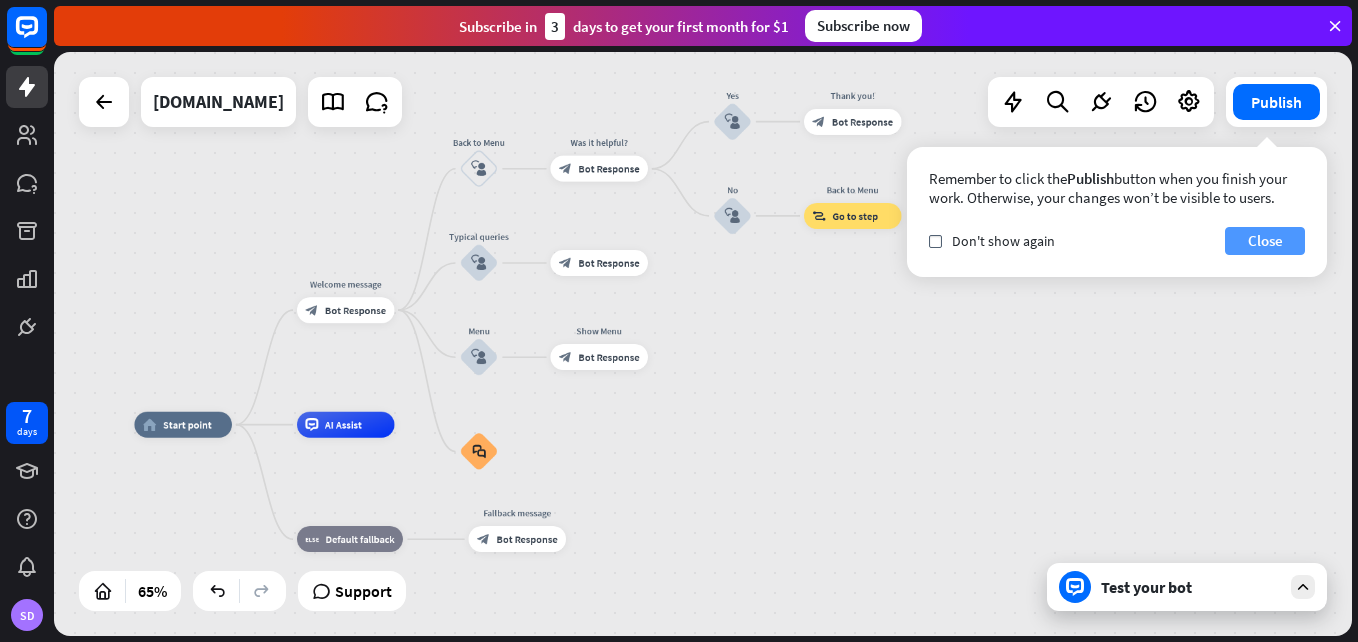 click on "Close" at bounding box center [1265, 241] 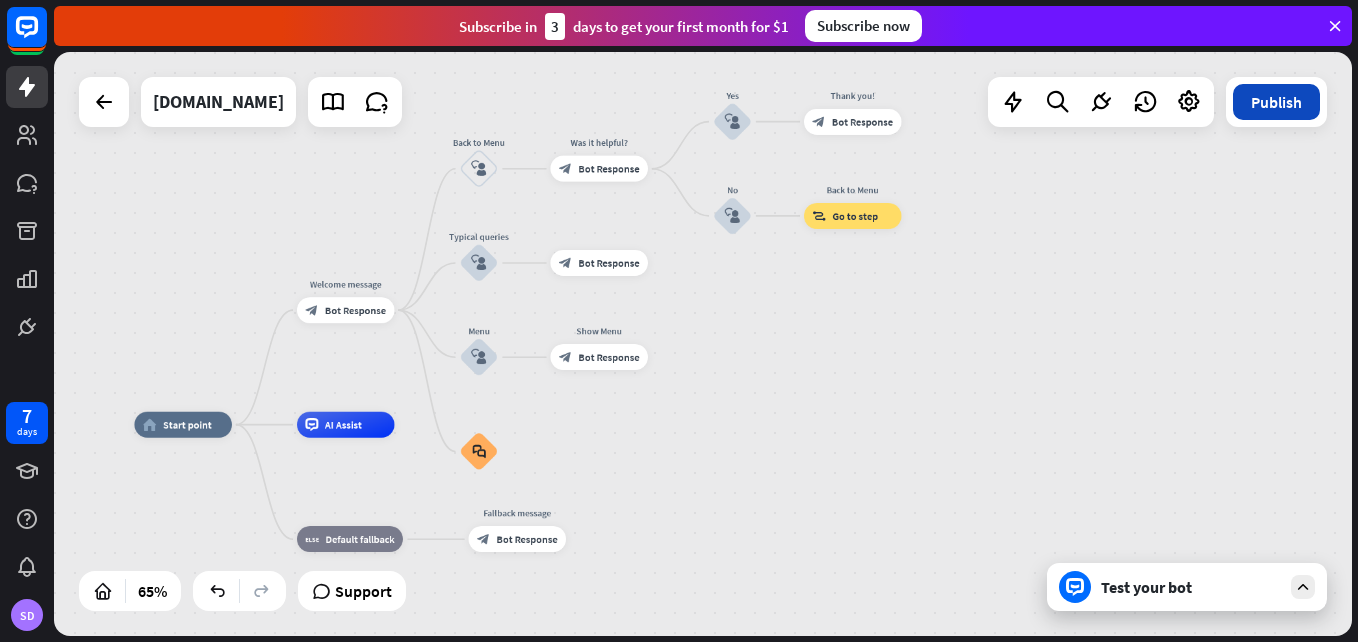 click on "Publish" at bounding box center [1276, 102] 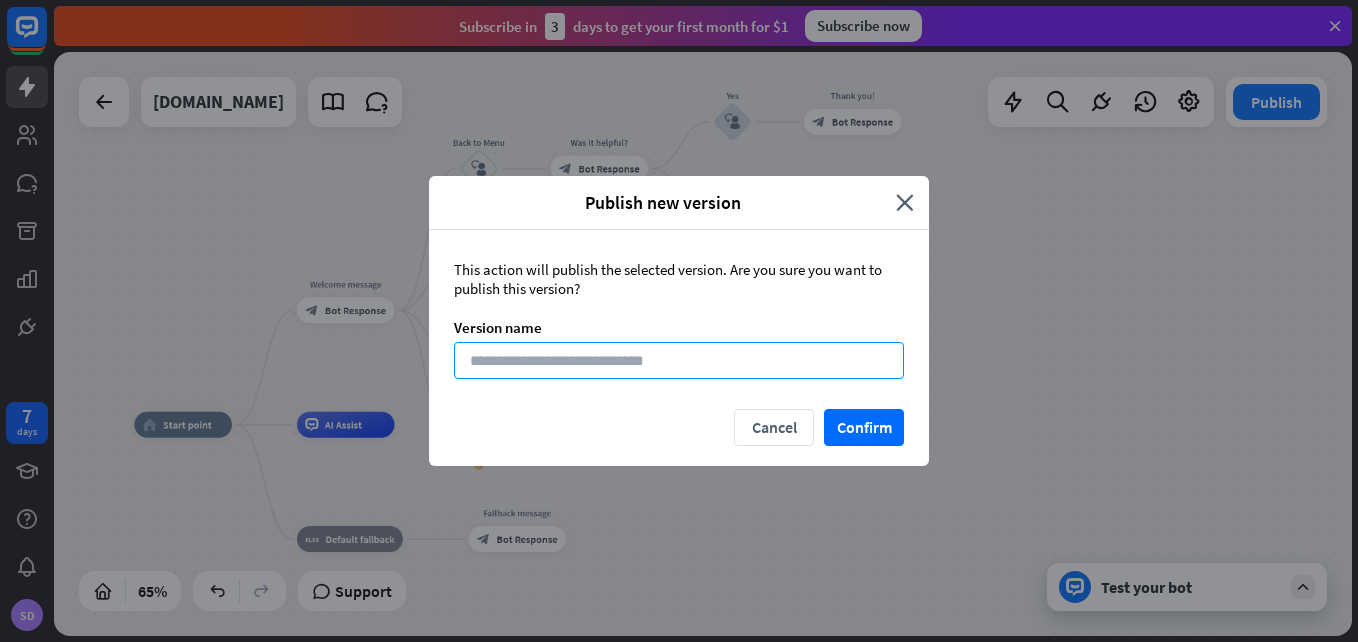 click at bounding box center [679, 360] 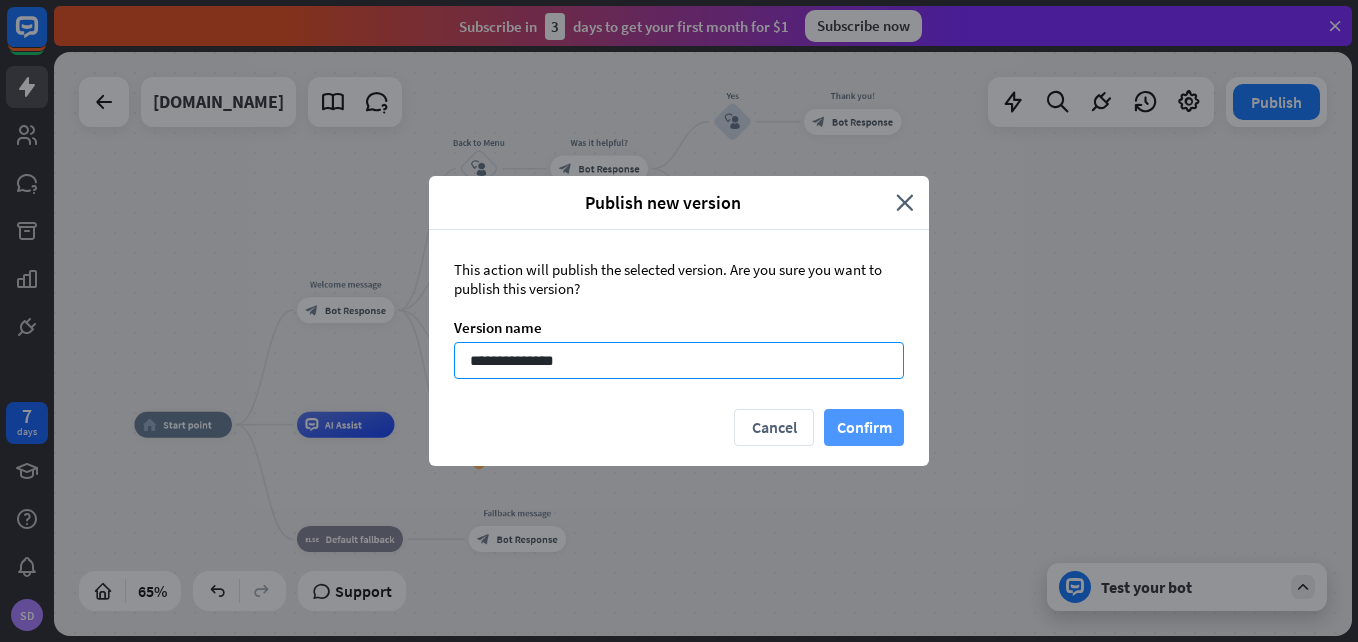 type on "**********" 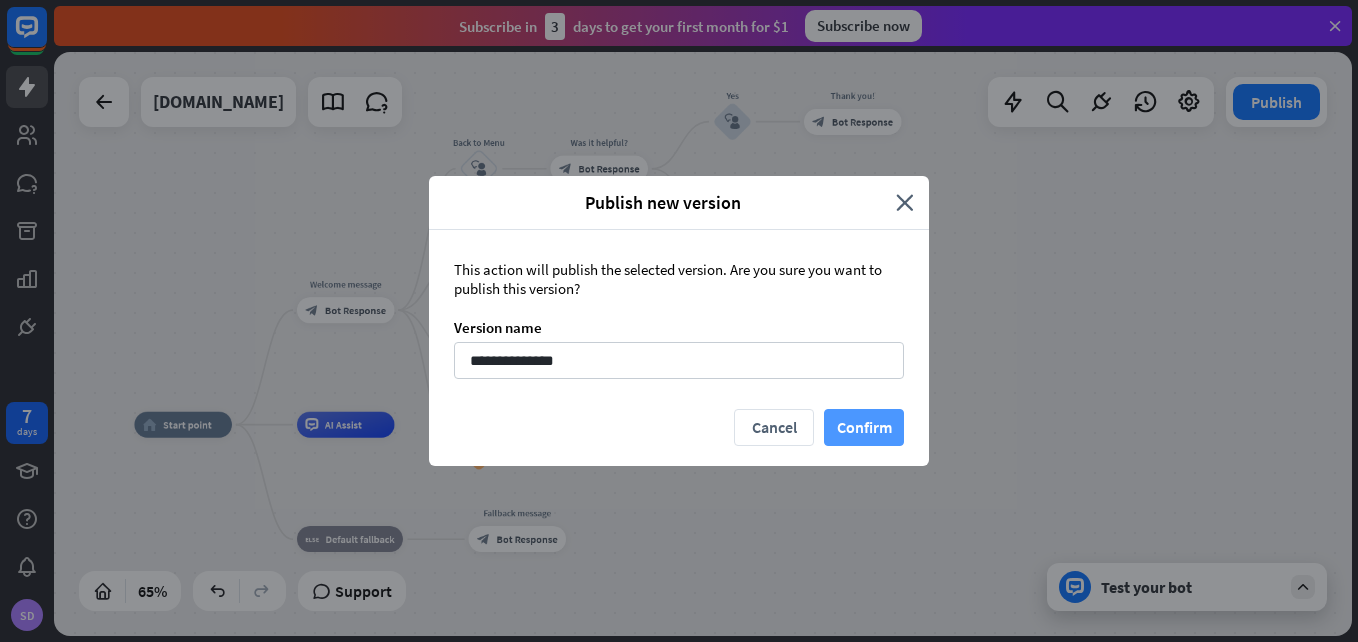 click on "Confirm" at bounding box center (864, 427) 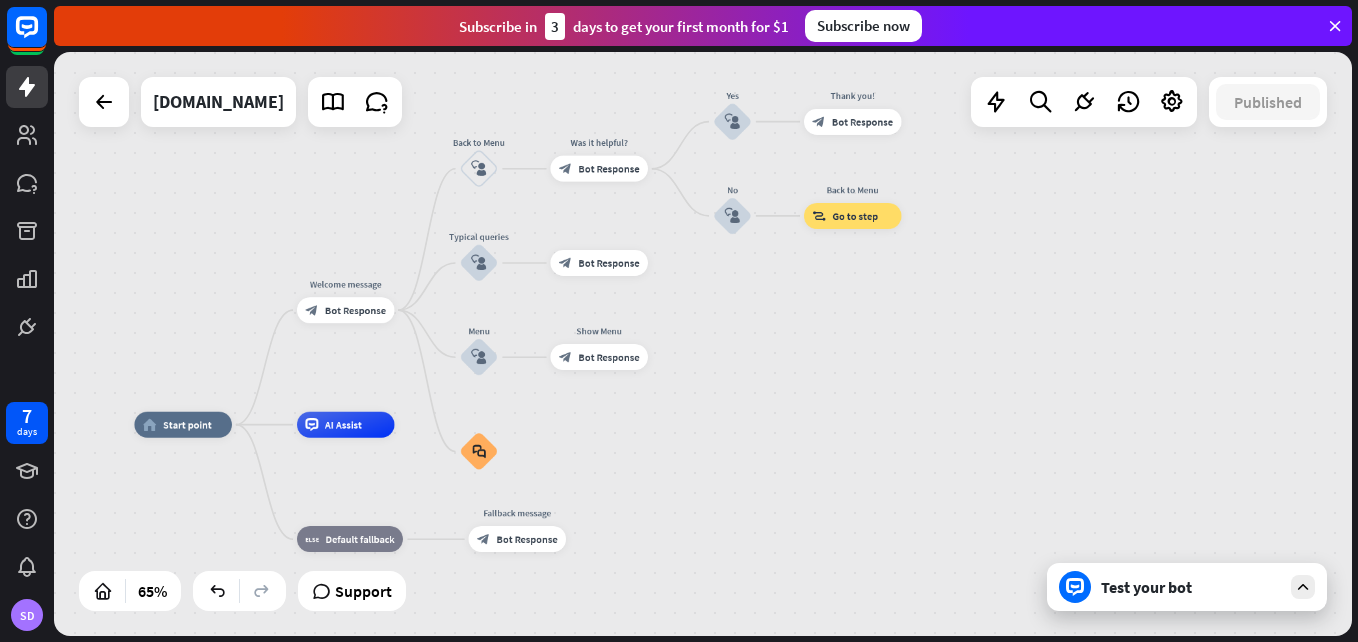 click on "Test your bot" at bounding box center [1191, 587] 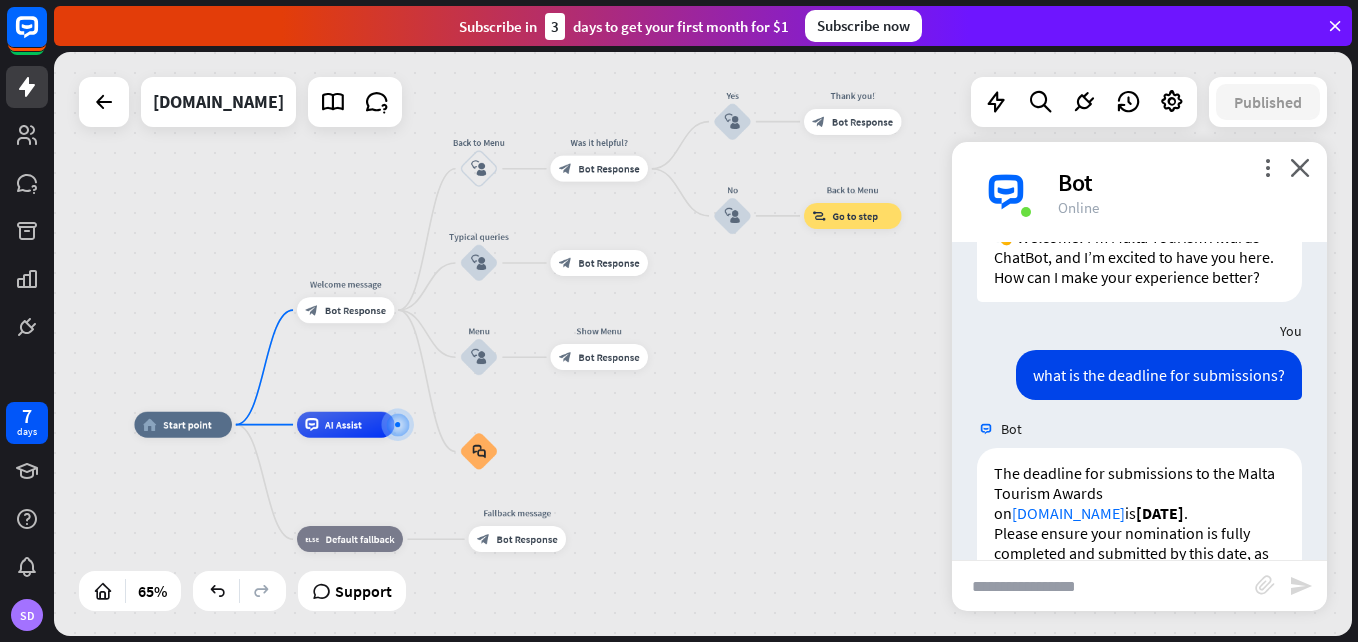 scroll, scrollTop: 0, scrollLeft: 0, axis: both 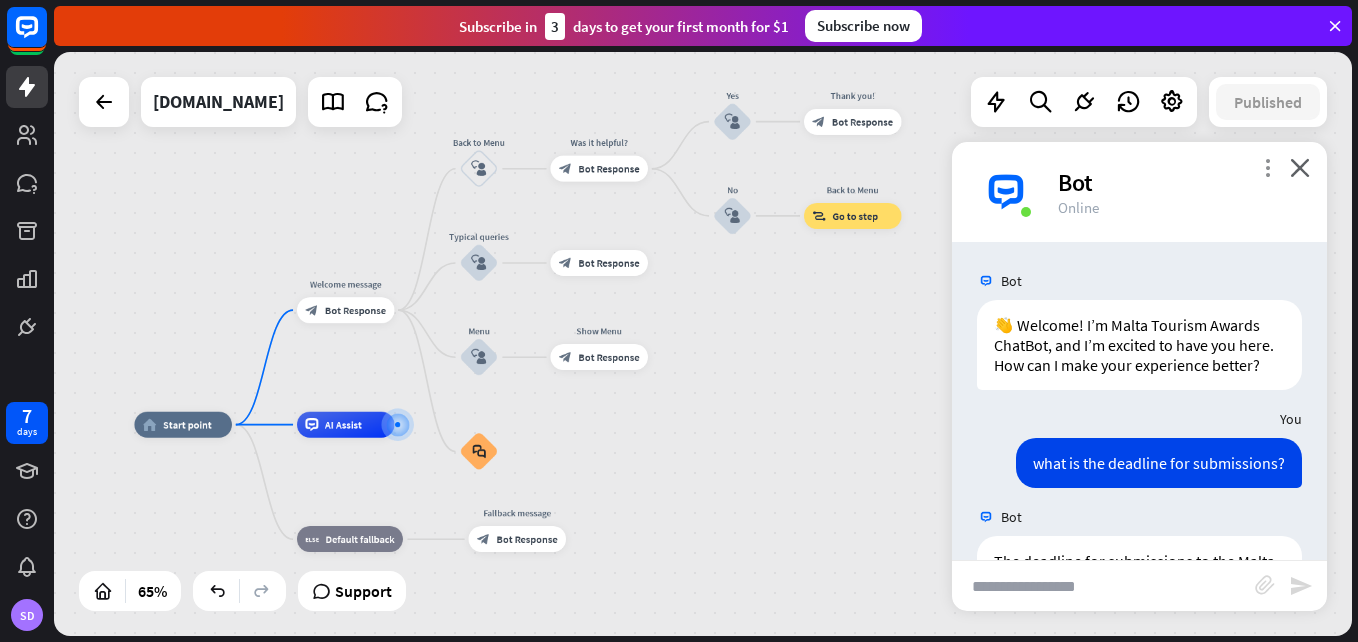 click on "more_vert" at bounding box center (1267, 167) 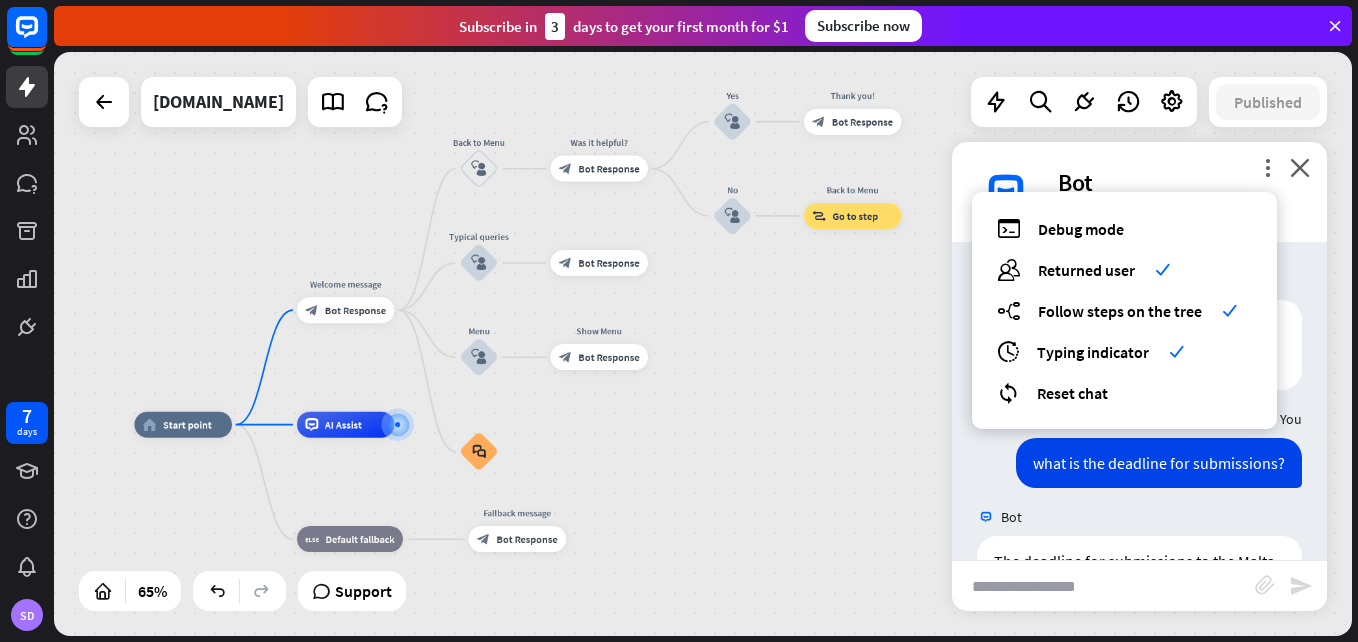 click on "home_2   Start point                 Welcome message   block_bot_response   Bot Response                 Back to Menu   block_user_input                 Was it helpful?   block_bot_response   Bot Response                 Yes   block_user_input                 Thank you!   block_bot_response   Bot Response                 No   block_user_input                 Back to Menu   block_goto   Go to step                 Typical queries   block_user_input                   block_bot_response   Bot Response                 Menu   block_user_input                 Show Menu   block_bot_response   Bot Response                   block_faq                     AI Assist                       block_fallback   Default fallback                 Fallback message   block_bot_response   Bot Response" at bounding box center (703, 344) 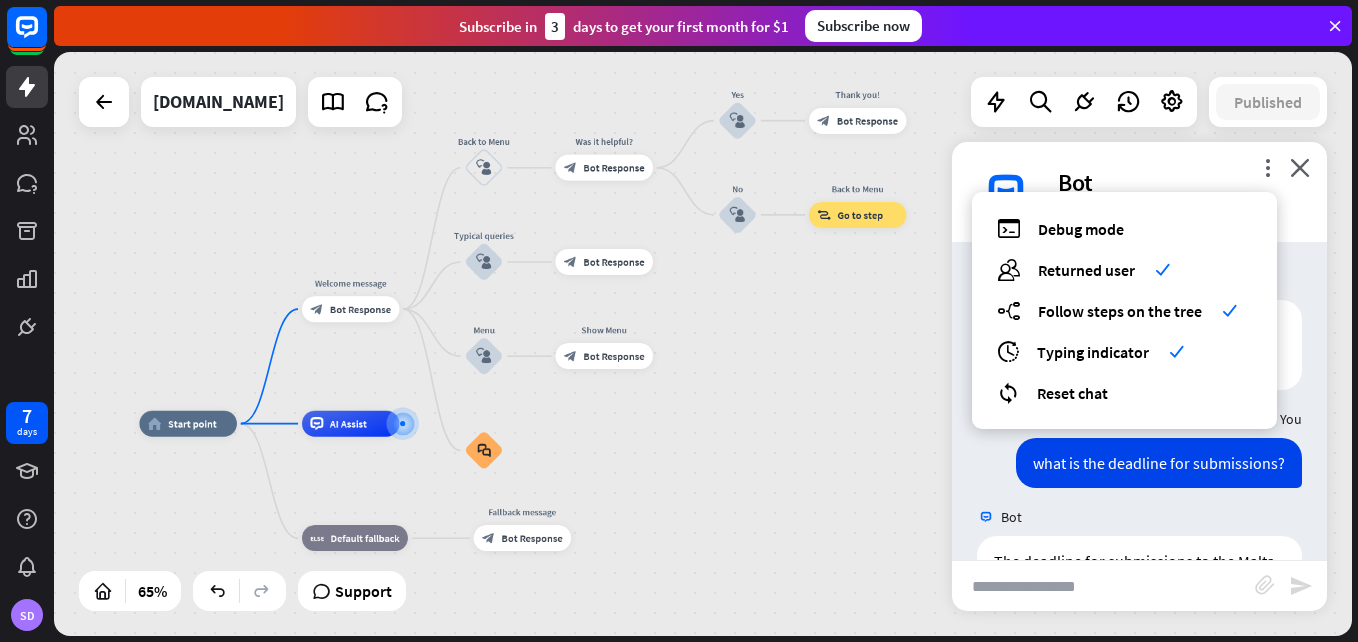 click on "home_2   Start point                 Welcome message   block_bot_response   Bot Response                 Back to Menu   block_user_input                 Was it helpful?   block_bot_response   Bot Response                 Yes   block_user_input                 Thank you!   block_bot_response   Bot Response                 No   block_user_input                 Back to Menu   block_goto   Go to step                 Typical queries   block_user_input                   block_bot_response   Bot Response                 Menu   block_user_input                 Show Menu   block_bot_response   Bot Response                   block_faq                     AI Assist                       block_fallback   Default fallback                 Fallback message   block_bot_response   Bot Response" at bounding box center (703, 344) 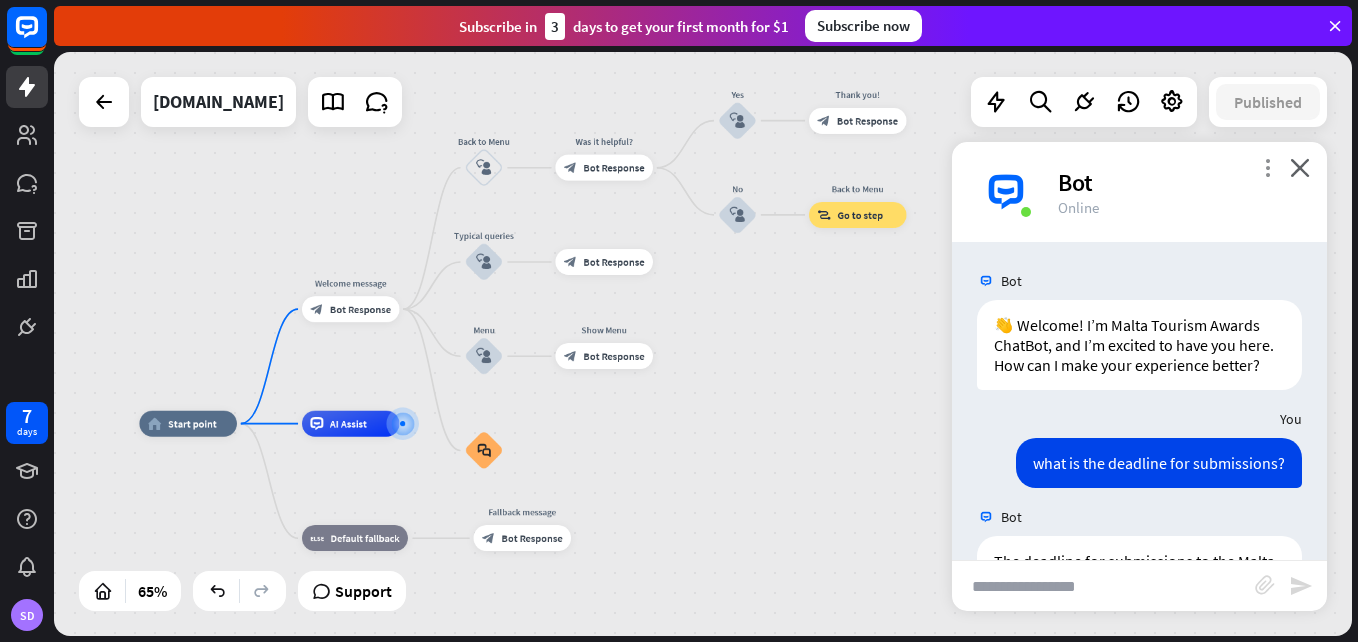 click on "more_vert" at bounding box center (1267, 167) 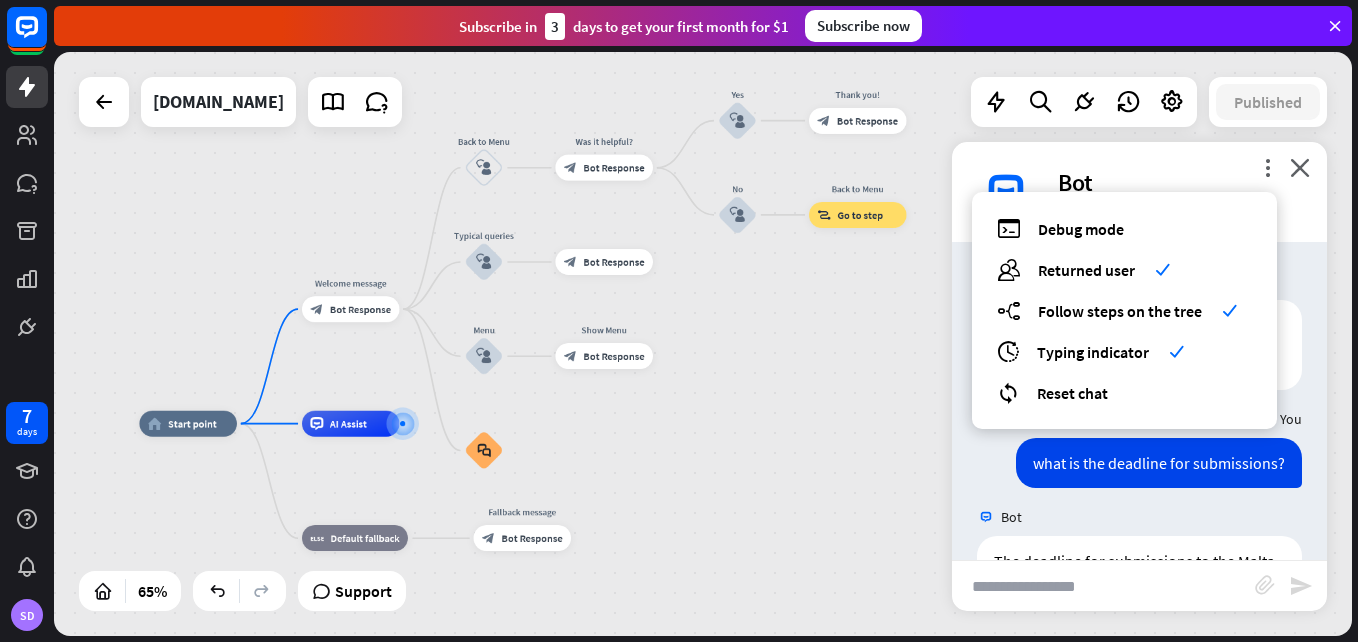 click on "home_2   Start point                 Welcome message   block_bot_response   Bot Response                 Back to Menu   block_user_input                 Was it helpful?   block_bot_response   Bot Response                 Yes   block_user_input                 Thank you!   block_bot_response   Bot Response                 No   block_user_input                 Back to Menu   block_goto   Go to step                 Typical queries   block_user_input                   block_bot_response   Bot Response                 Menu   block_user_input                 Show Menu   block_bot_response   Bot Response                   block_faq                     AI Assist                       block_fallback   Default fallback                 Fallback message   block_bot_response   Bot Response" at bounding box center [703, 344] 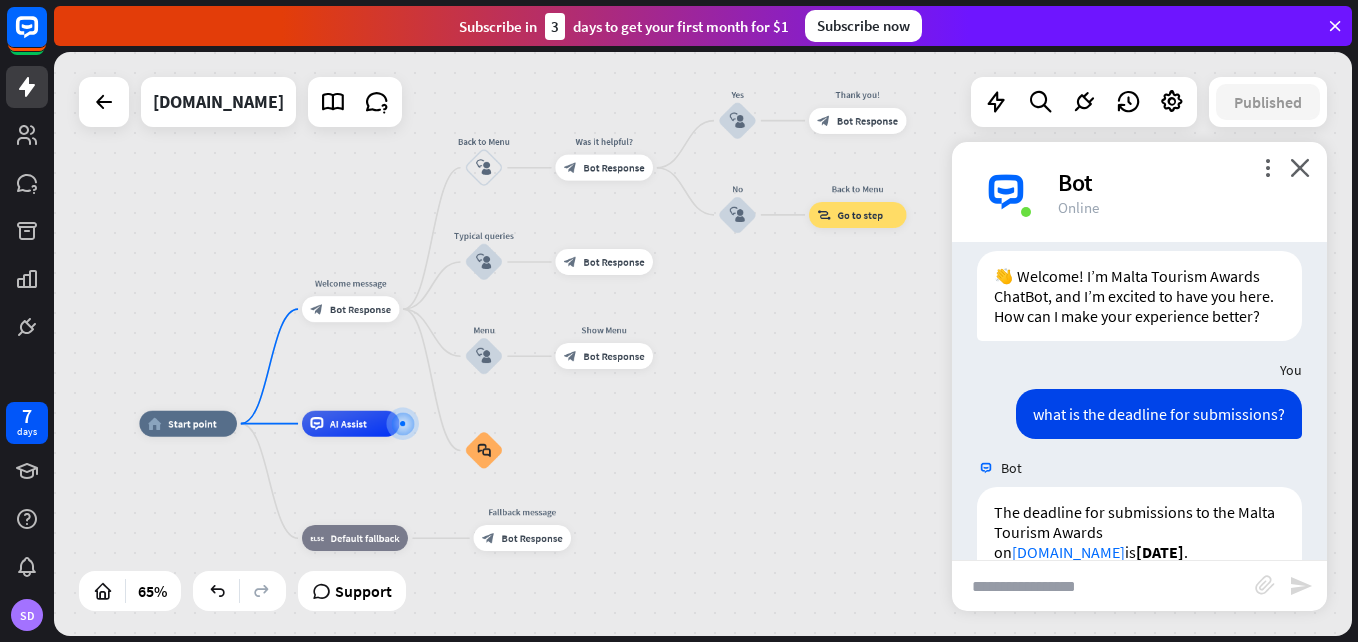 scroll, scrollTop: 0, scrollLeft: 0, axis: both 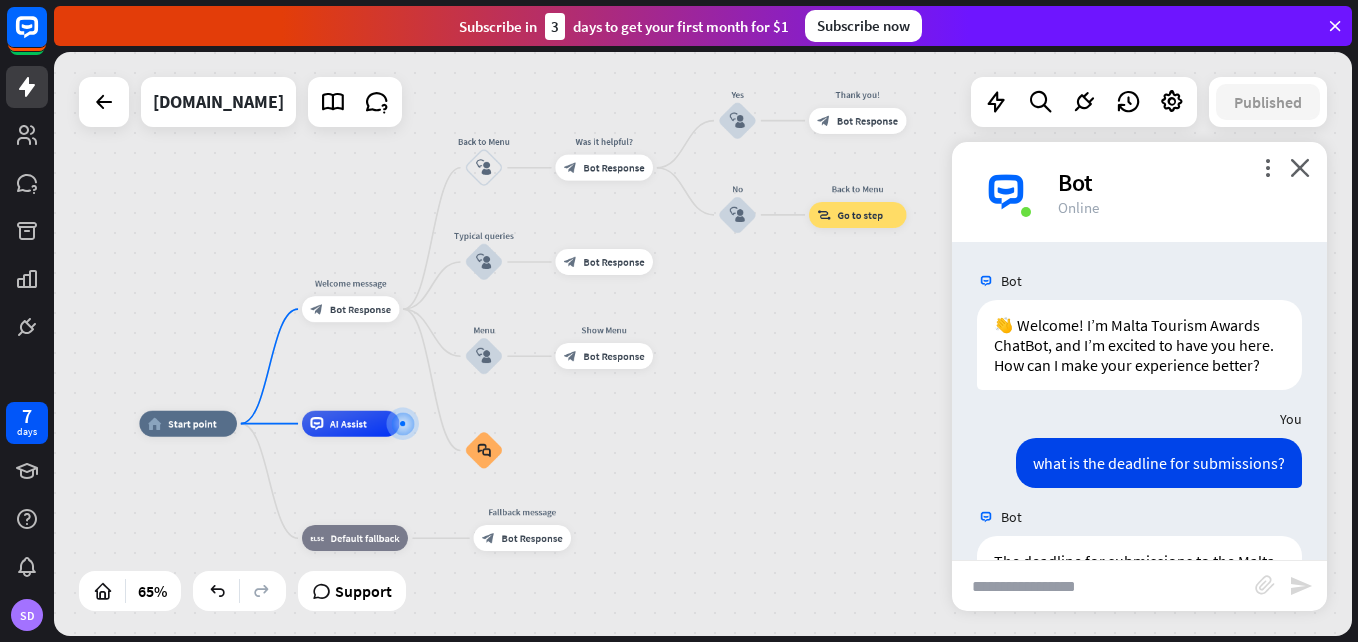 click on "home_2   Start point                 Welcome message   block_bot_response   Bot Response                 Back to Menu   block_user_input                 Was it helpful?   block_bot_response   Bot Response                 Yes   block_user_input                 Thank you!   block_bot_response   Bot Response                 No   block_user_input                 Back to Menu   block_goto   Go to step                 Typical queries   block_user_input                   block_bot_response   Bot Response                 Menu   block_user_input                 Show Menu   block_bot_response   Bot Response                   block_faq                     AI Assist                       block_fallback   Default fallback                 Fallback message   block_bot_response   Bot Response" at bounding box center [703, 344] 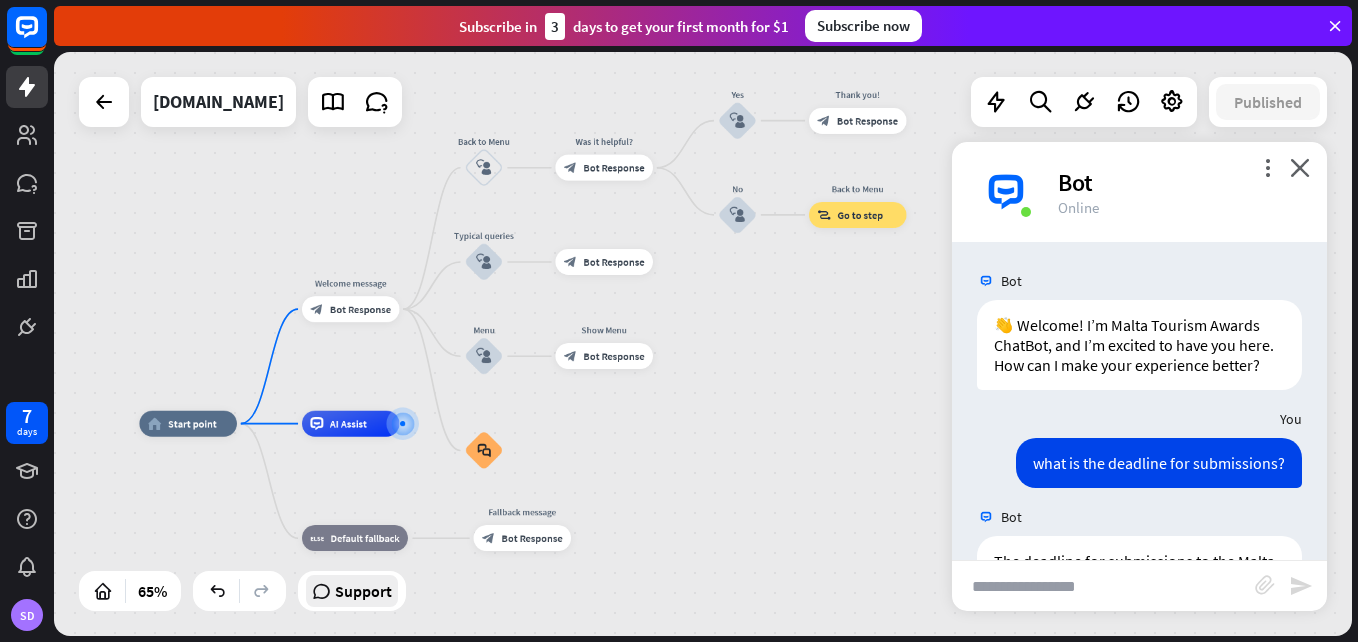 click on "Support" at bounding box center (363, 591) 